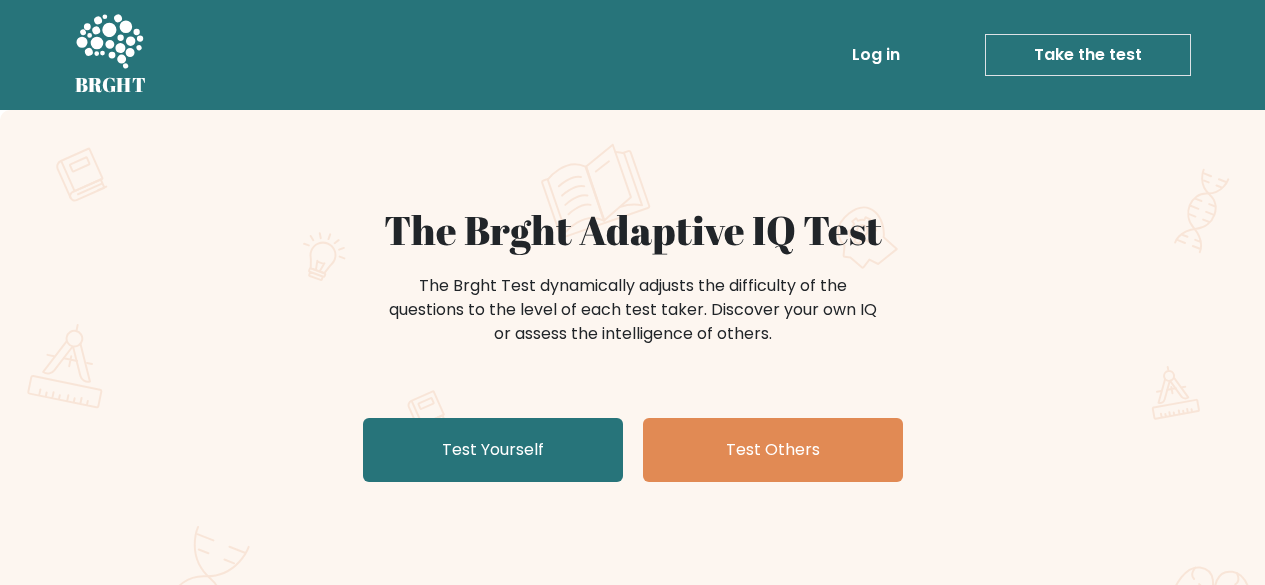 scroll, scrollTop: 0, scrollLeft: 0, axis: both 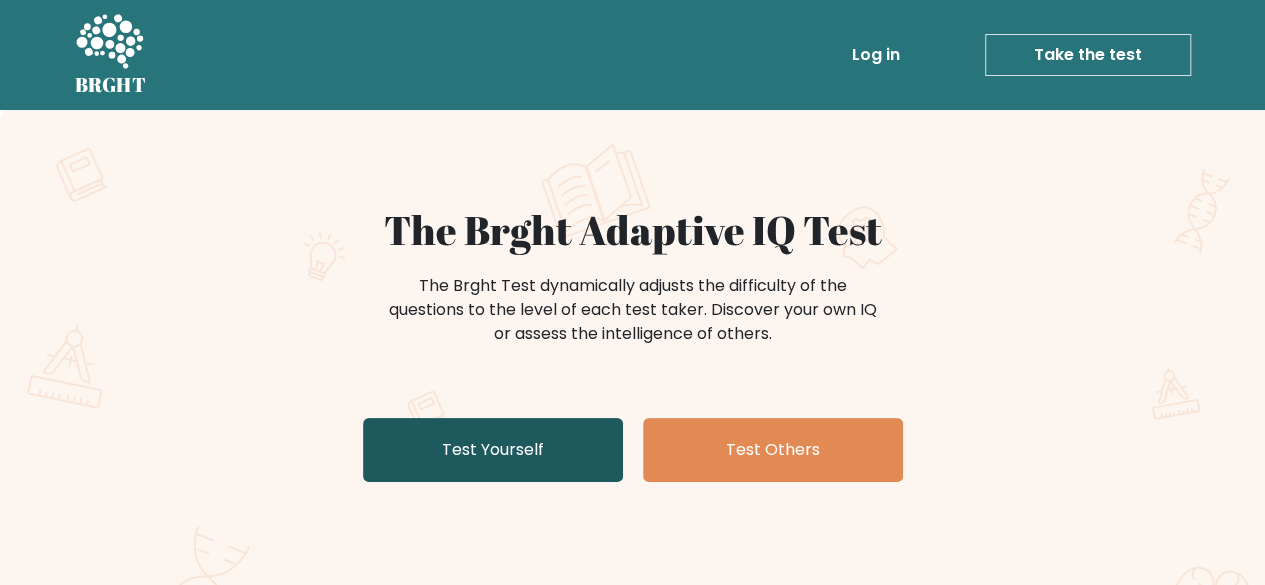 click on "Test Yourself" at bounding box center (493, 450) 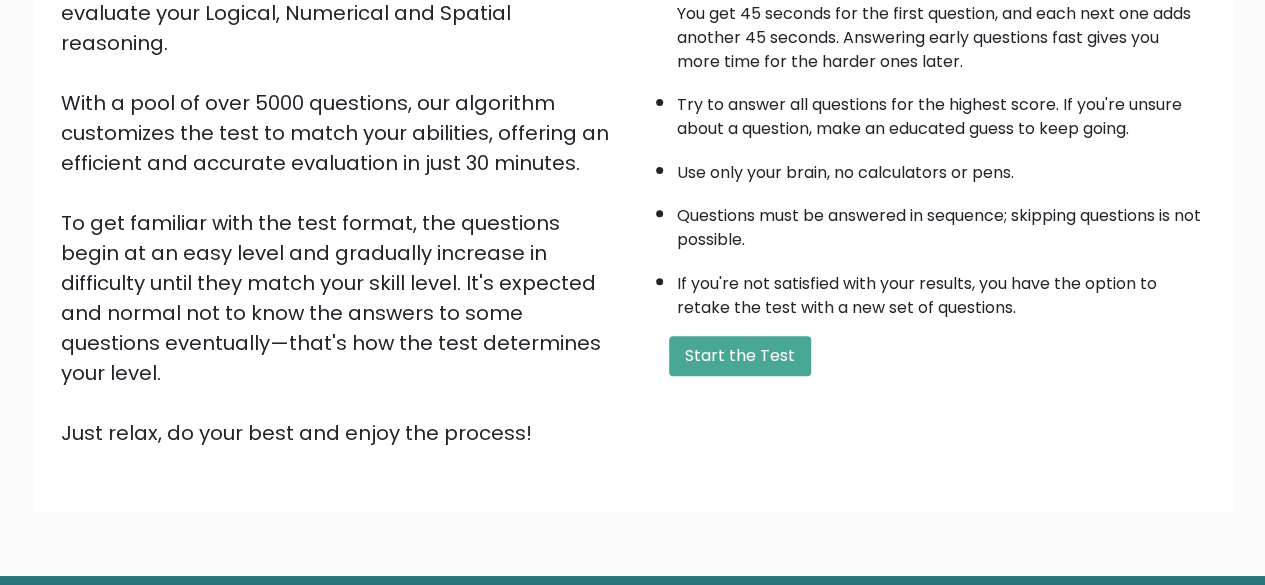 scroll, scrollTop: 284, scrollLeft: 0, axis: vertical 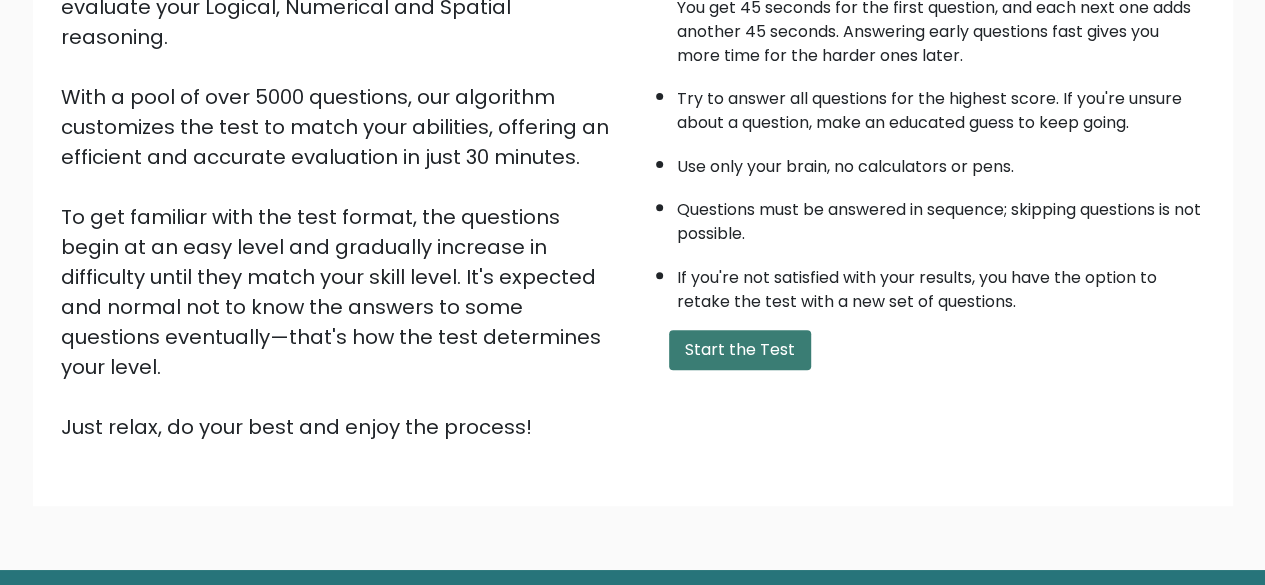 click on "Start the Test" at bounding box center [740, 350] 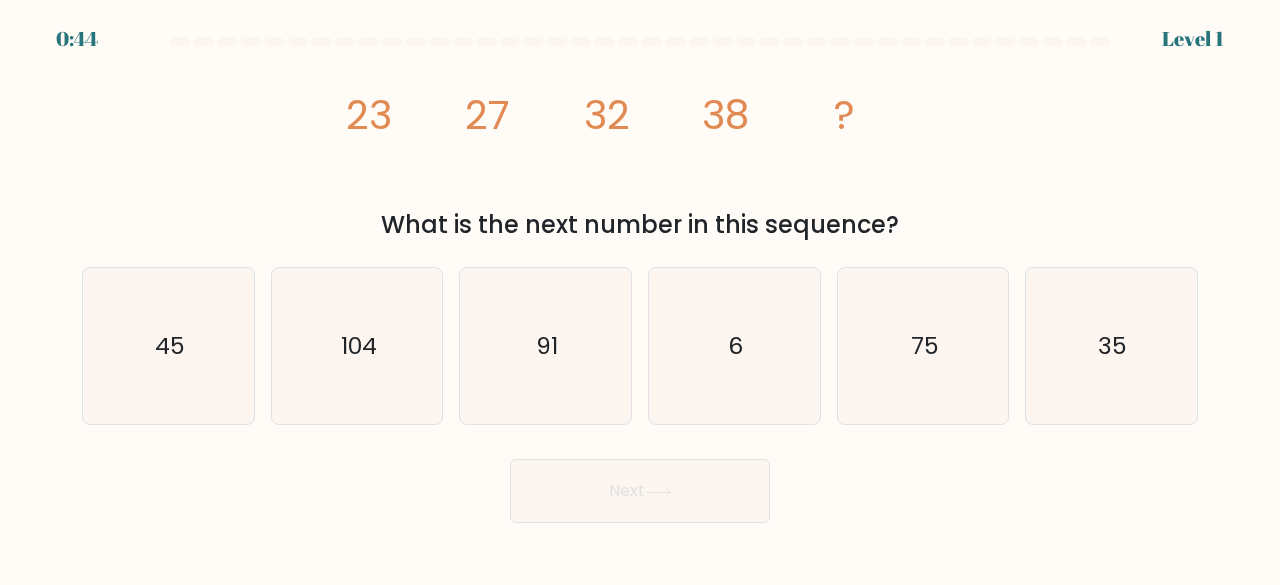 scroll, scrollTop: 0, scrollLeft: 0, axis: both 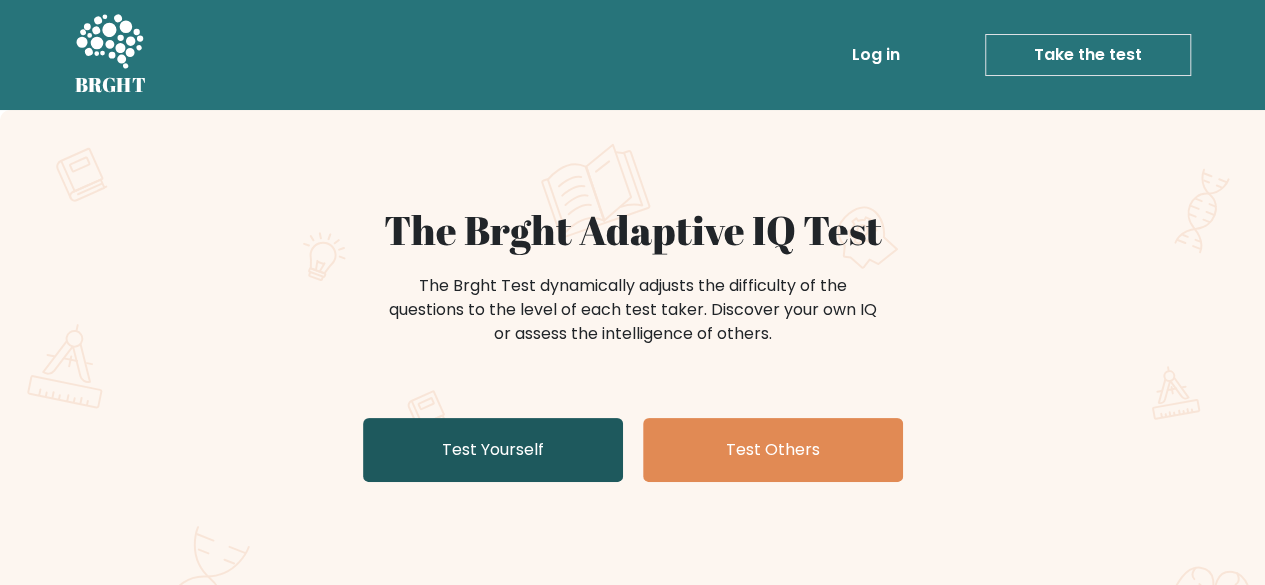 click on "Test Yourself" at bounding box center [493, 450] 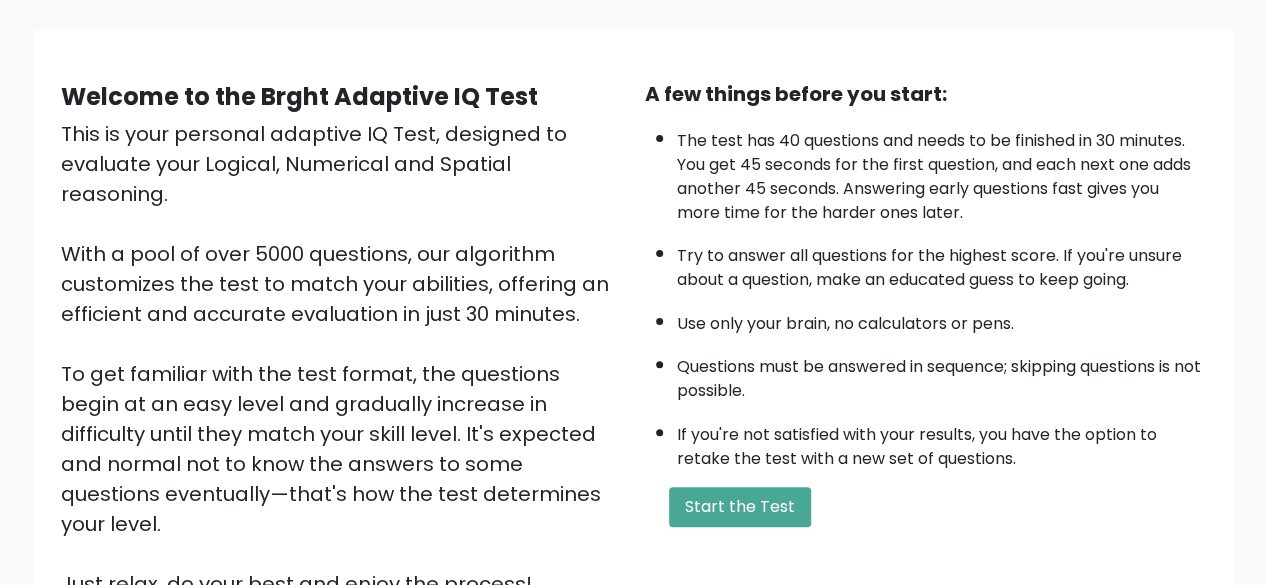scroll, scrollTop: 330, scrollLeft: 0, axis: vertical 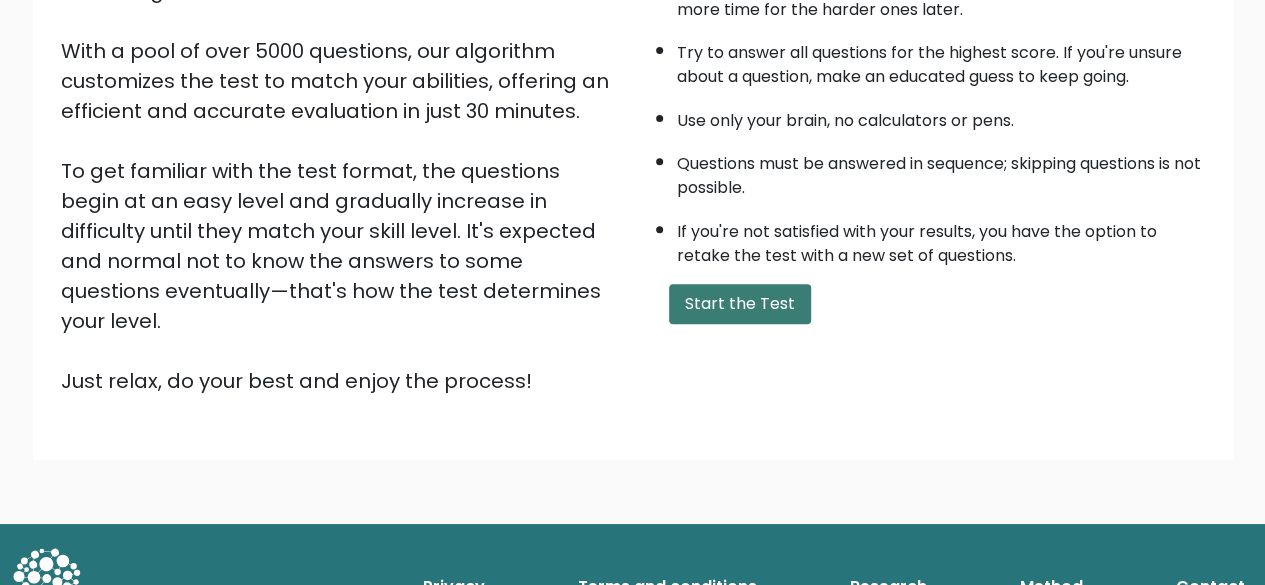 click on "Start the Test" at bounding box center [740, 304] 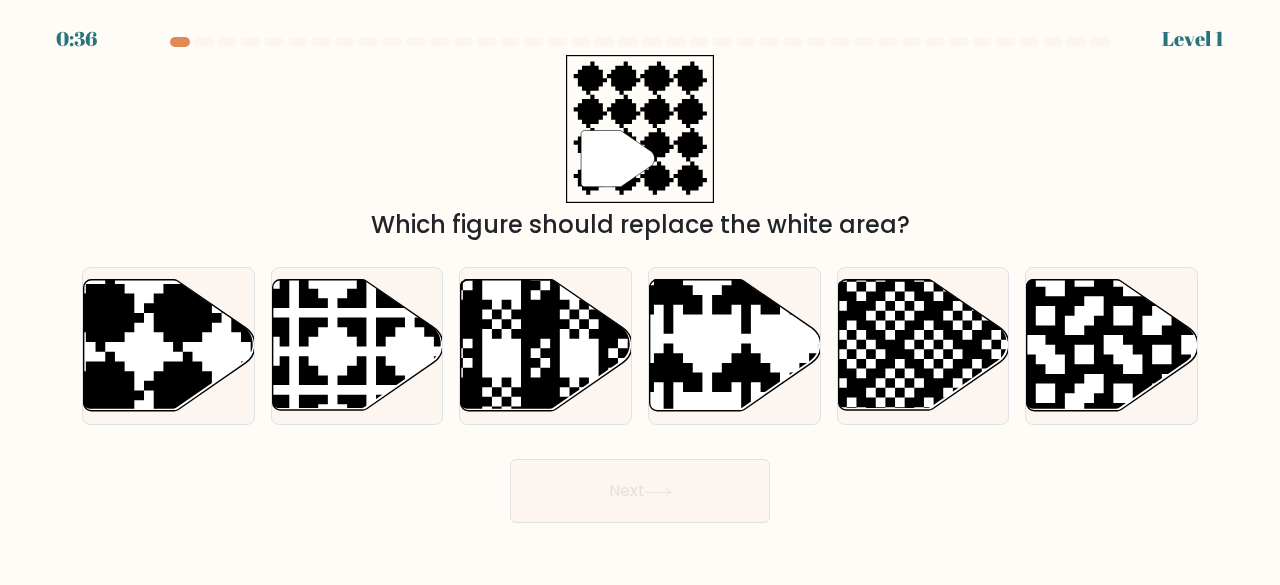 scroll, scrollTop: 0, scrollLeft: 0, axis: both 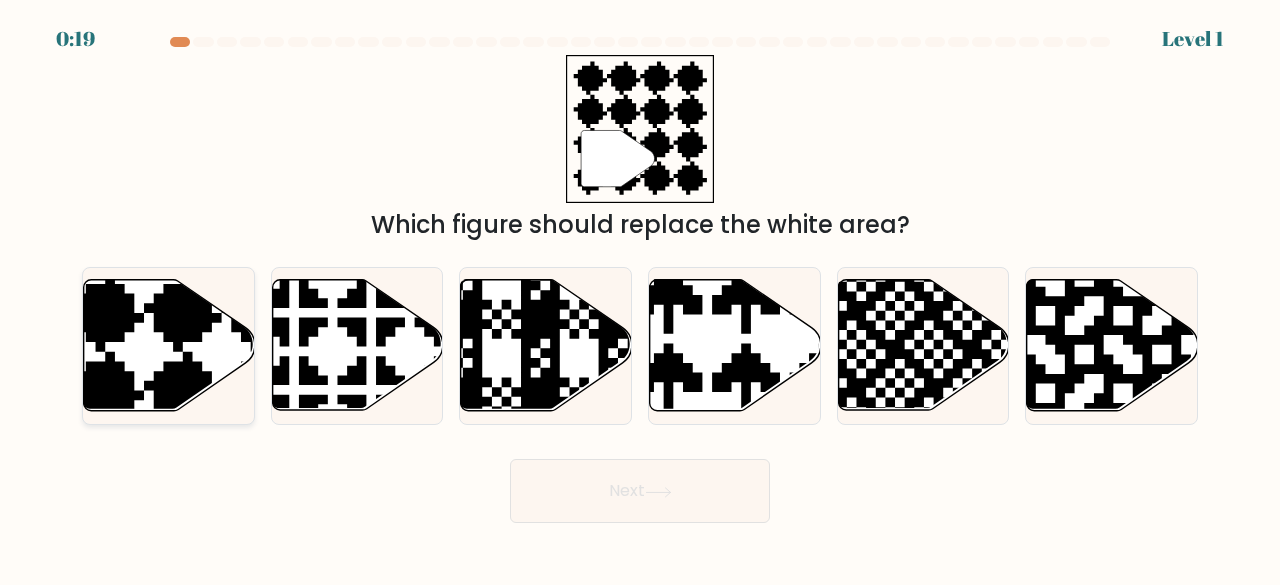 click at bounding box center [222, 275] 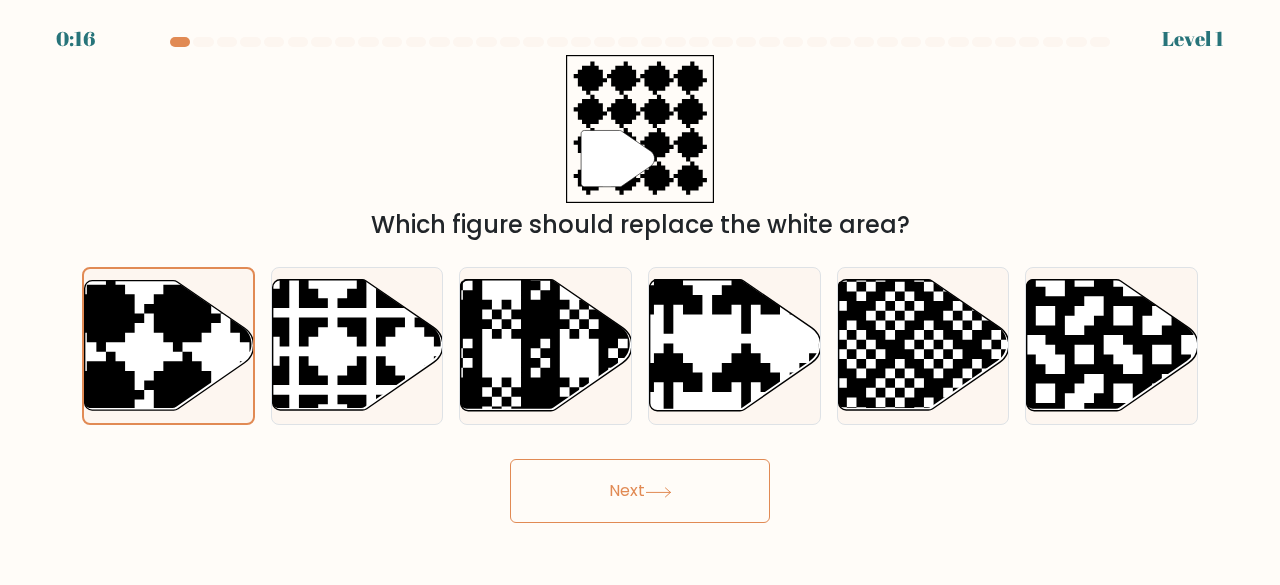 click on "Next" at bounding box center [640, 491] 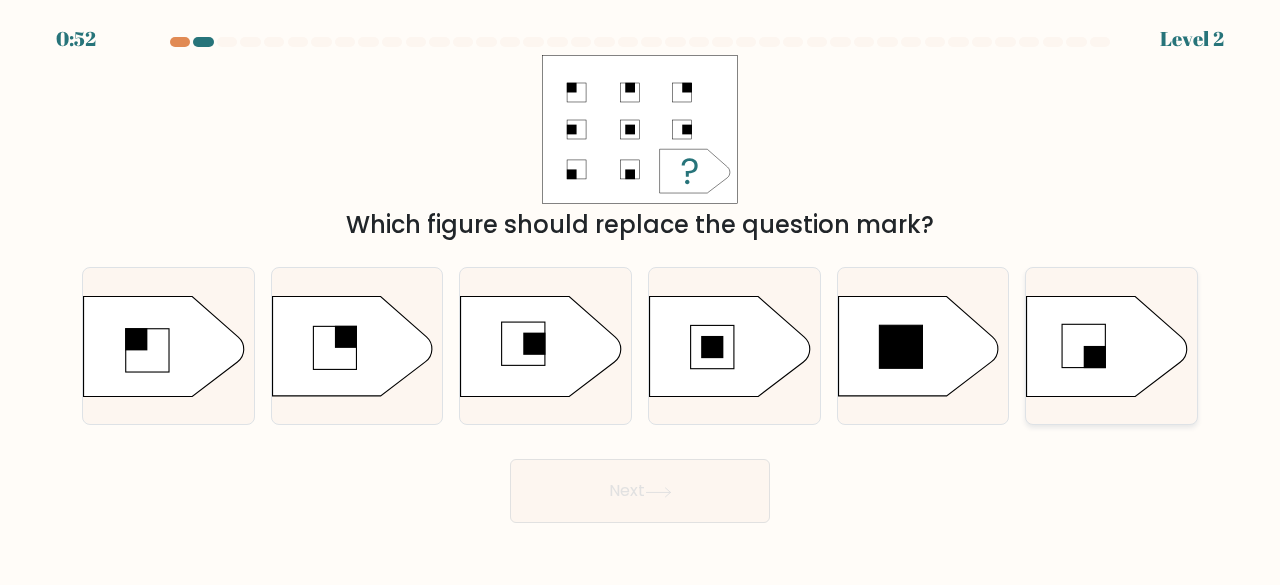click at bounding box center (1107, 346) 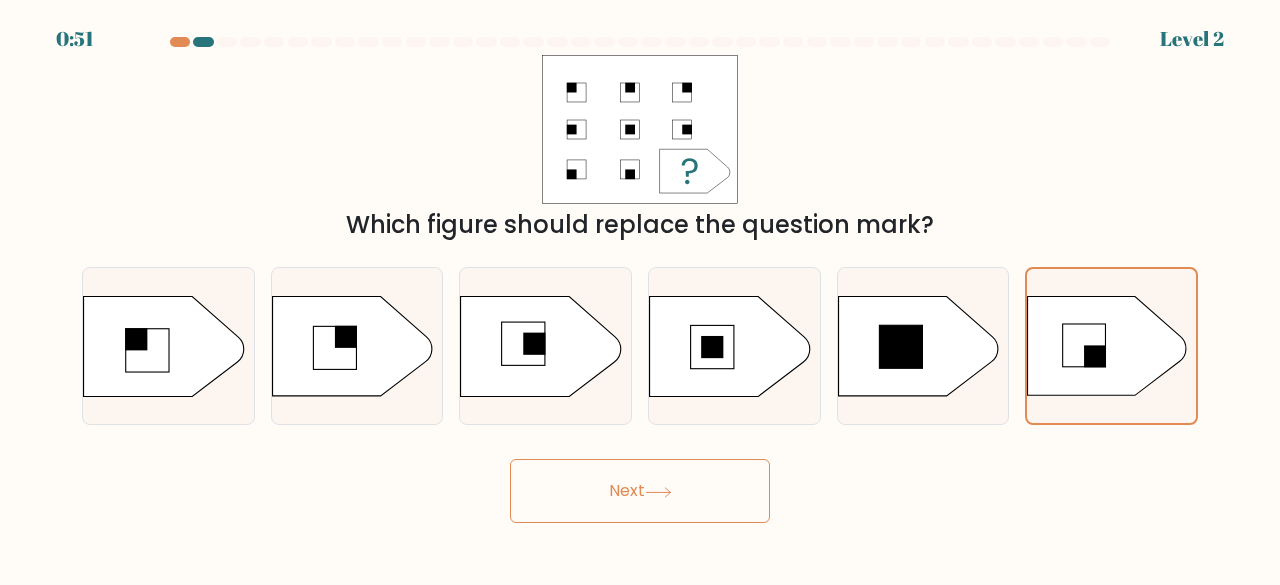 click on "Next" at bounding box center [640, 491] 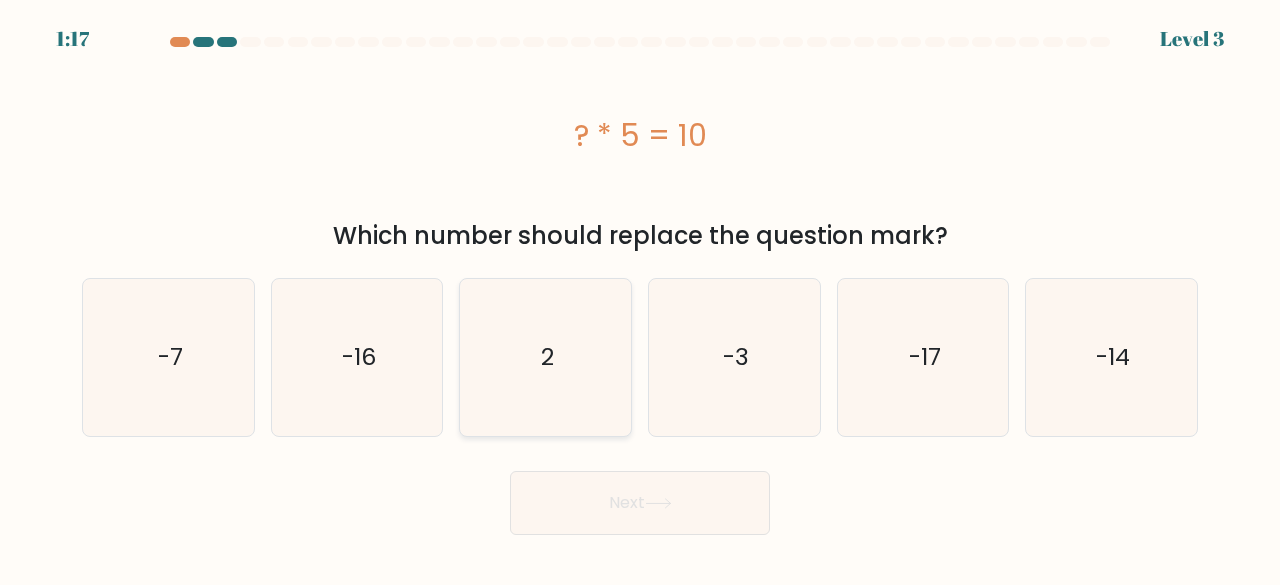 click on "2" at bounding box center [545, 357] 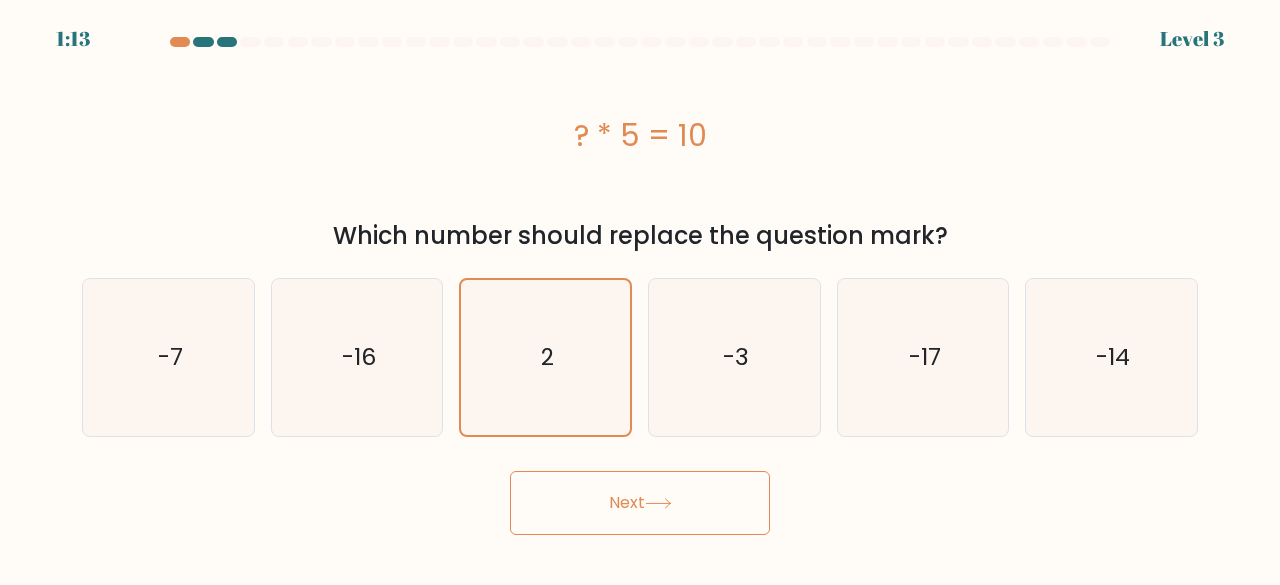 click on "Next" at bounding box center [640, 503] 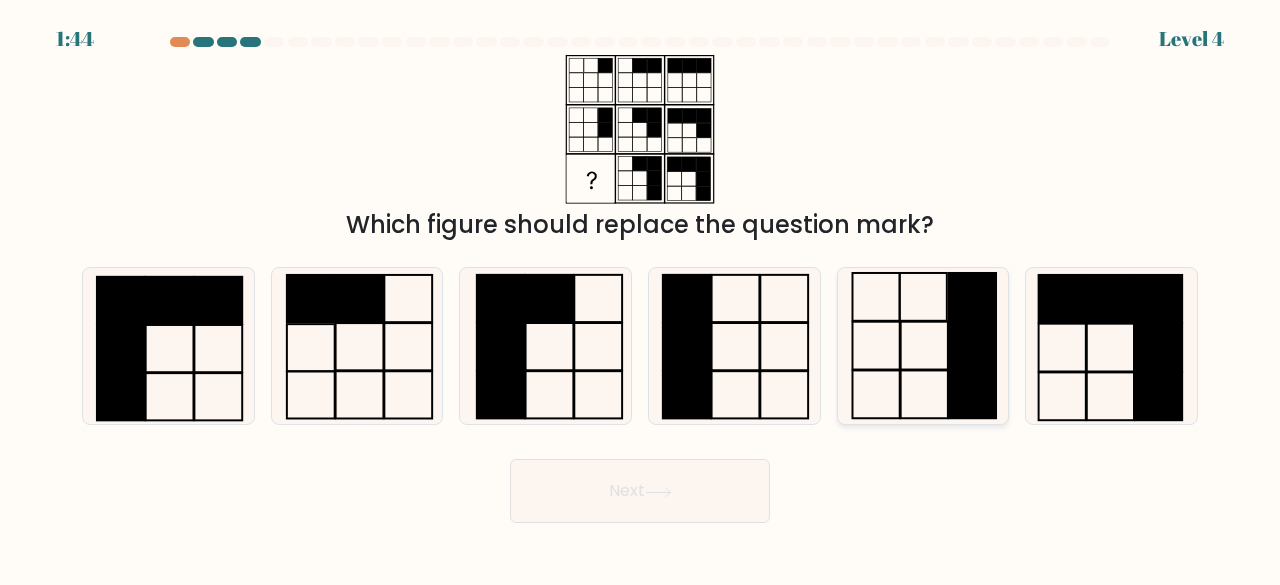 click at bounding box center (972, 346) 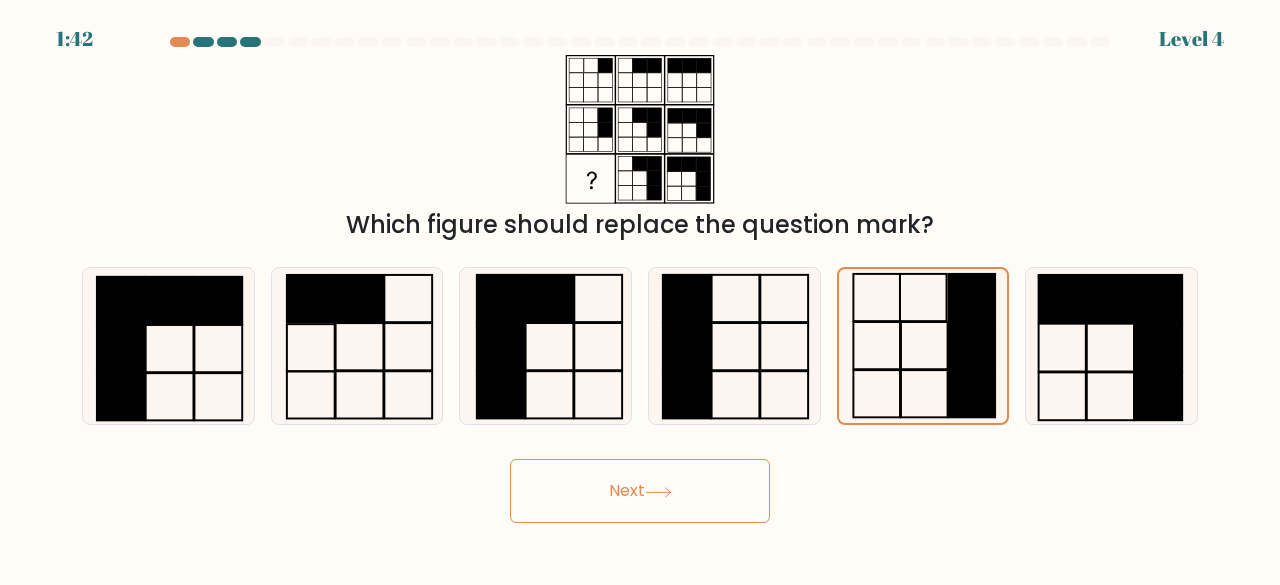 click on "Next" at bounding box center [640, 491] 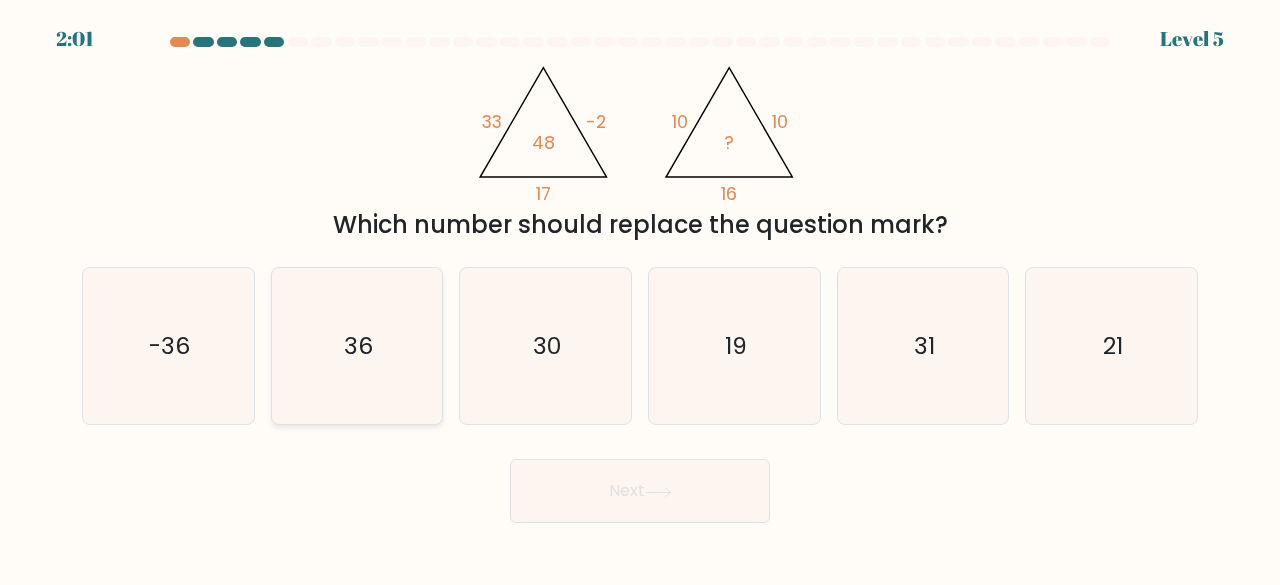 click on "36" at bounding box center [357, 346] 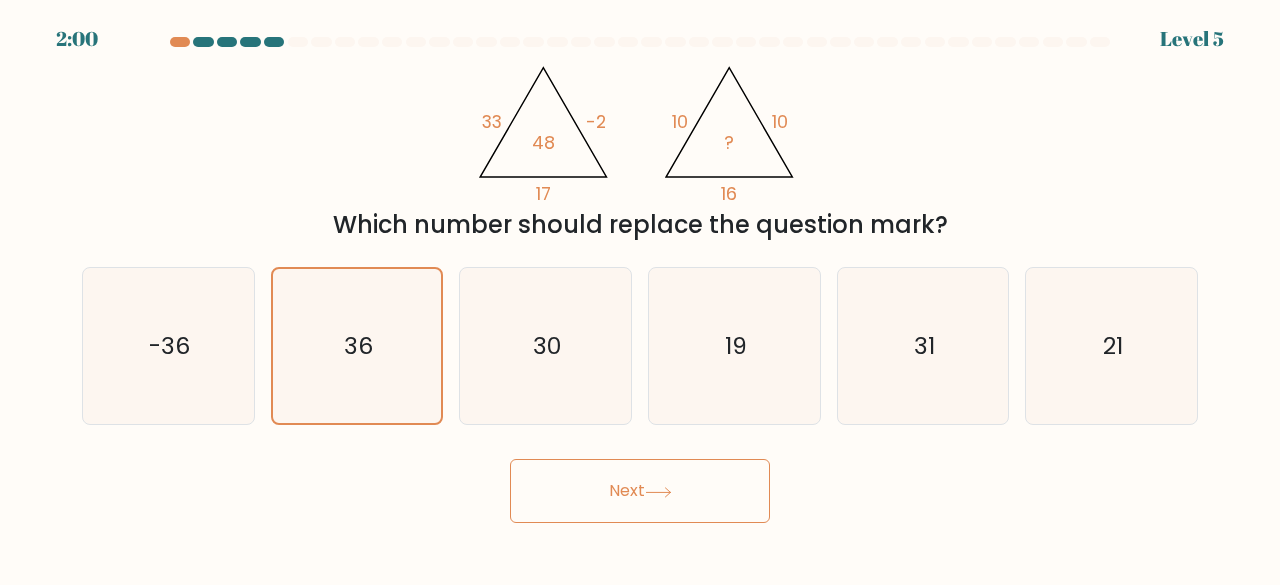 click on "Next" at bounding box center [640, 491] 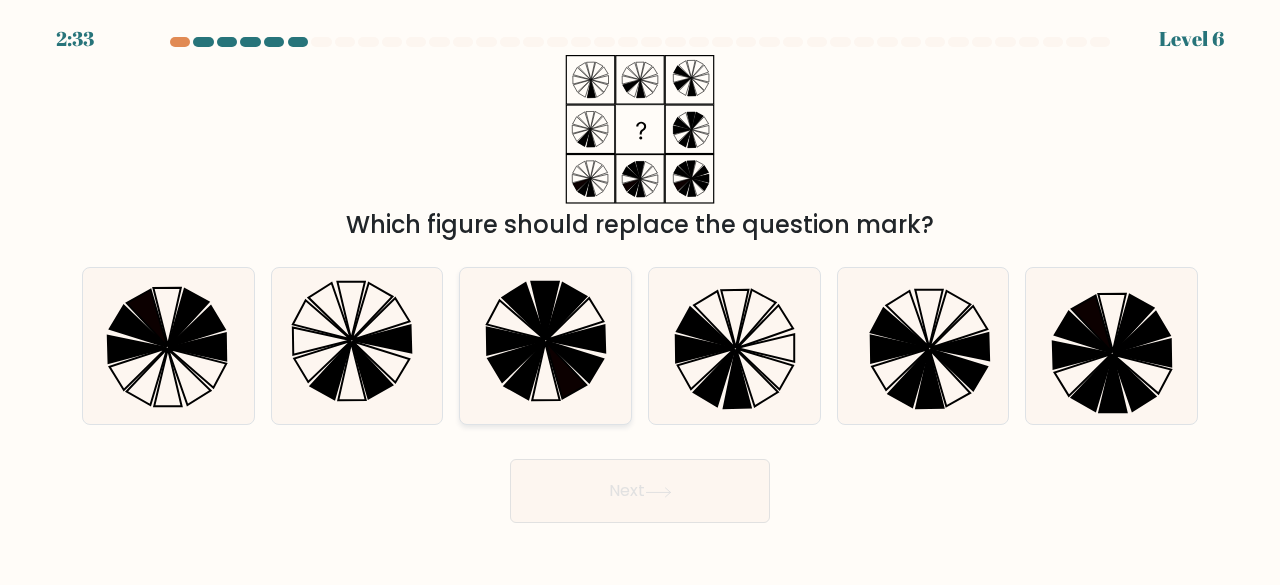 click at bounding box center [575, 361] 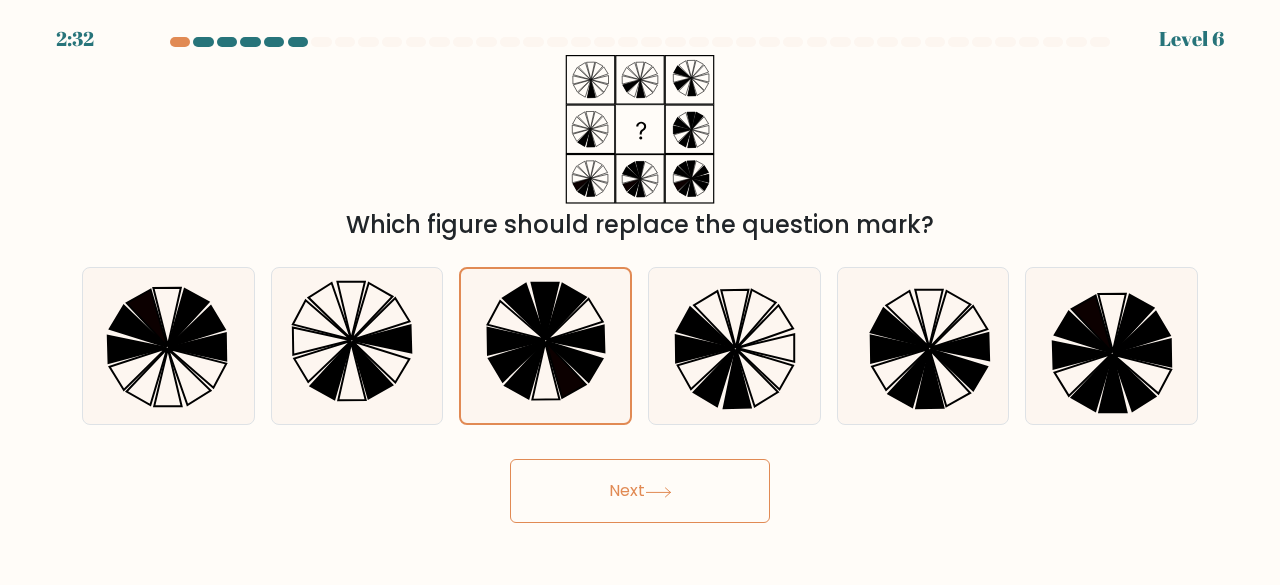 click on "Next" at bounding box center (640, 491) 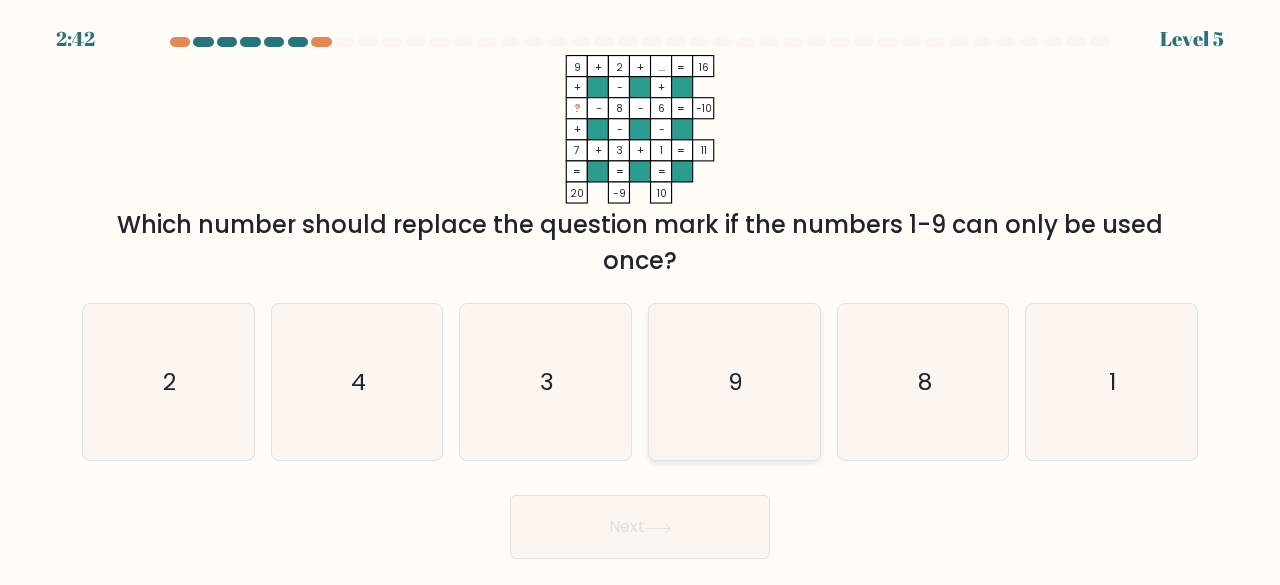 click on "9" at bounding box center [734, 382] 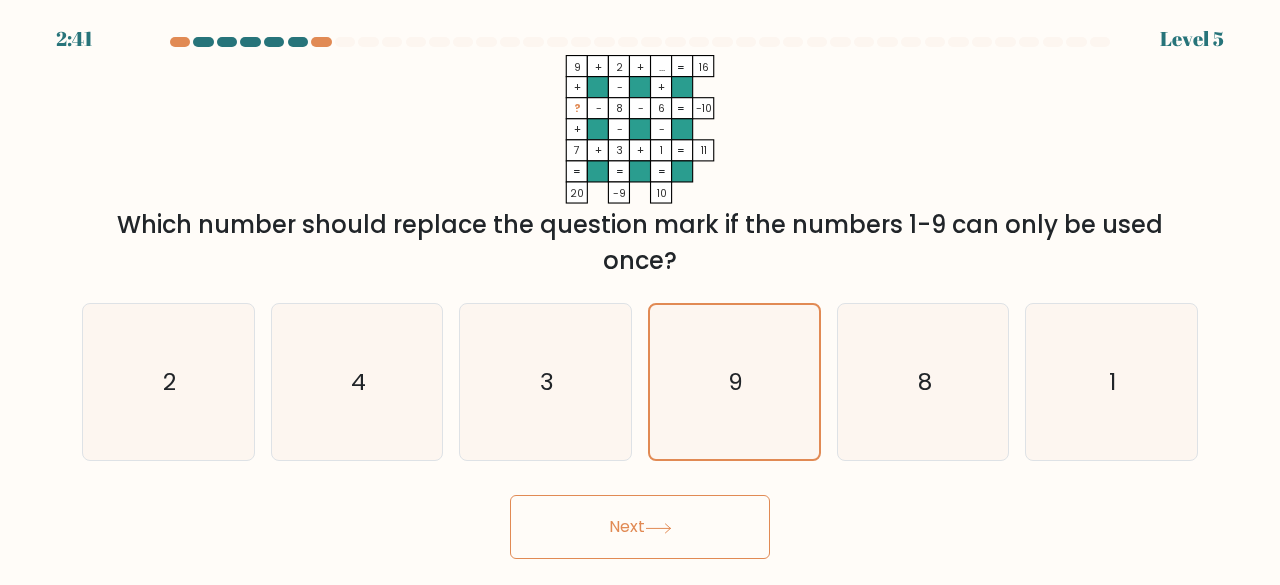 click on "Next" at bounding box center (640, 527) 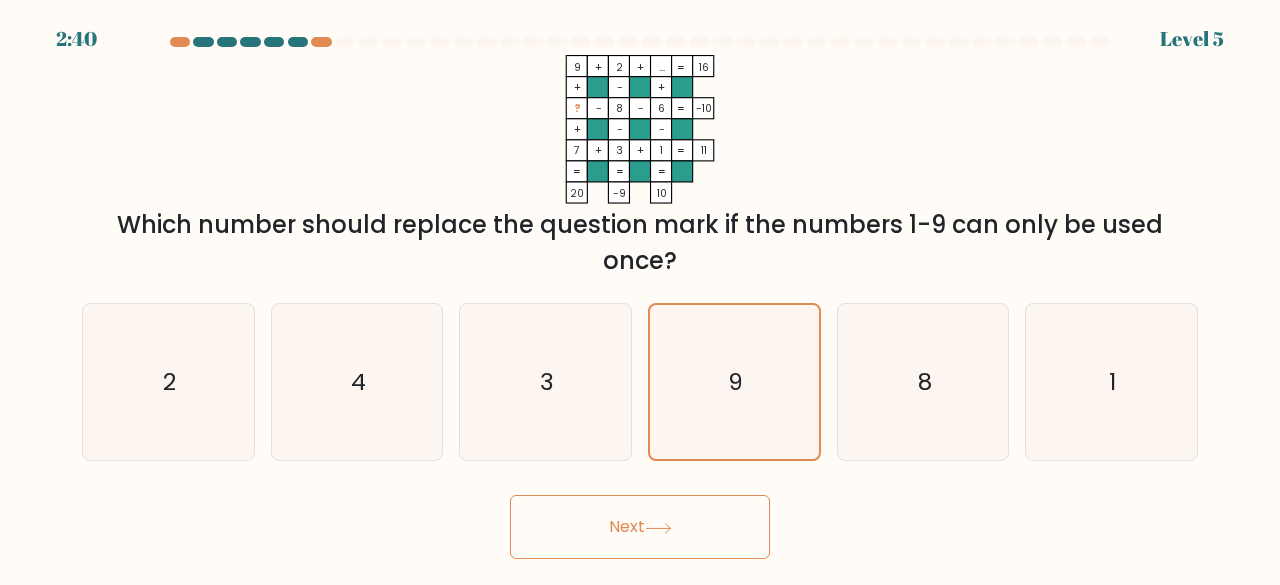 click on "2:40
Level 5" at bounding box center (640, 292) 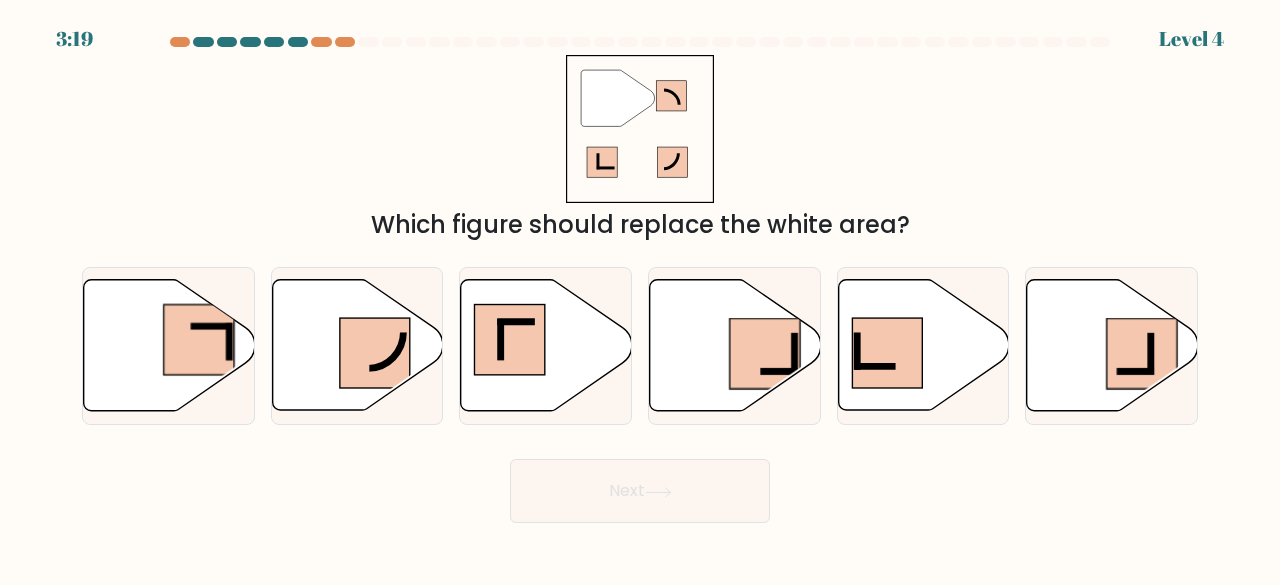 click at bounding box center [546, 345] 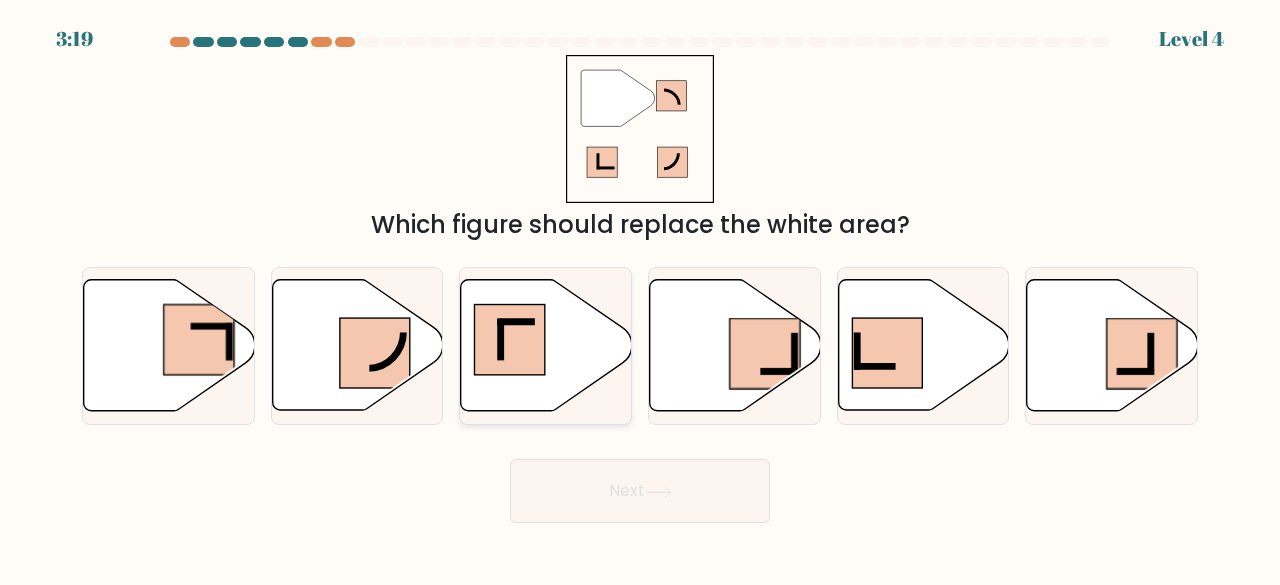 click on "c." at bounding box center (640, 295) 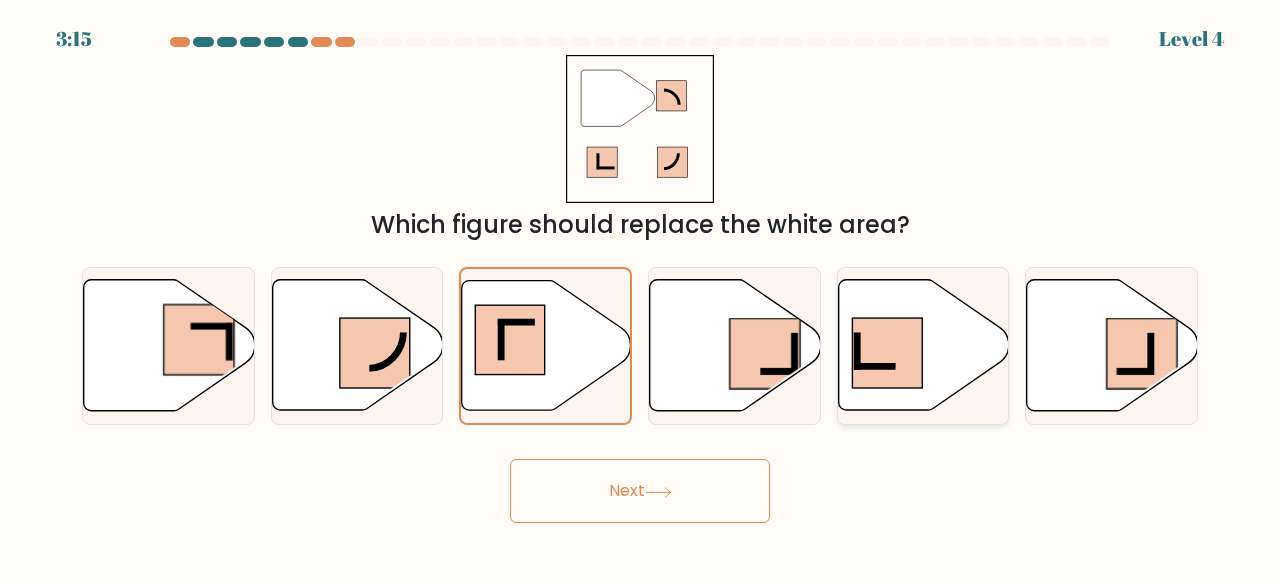 click at bounding box center [923, 345] 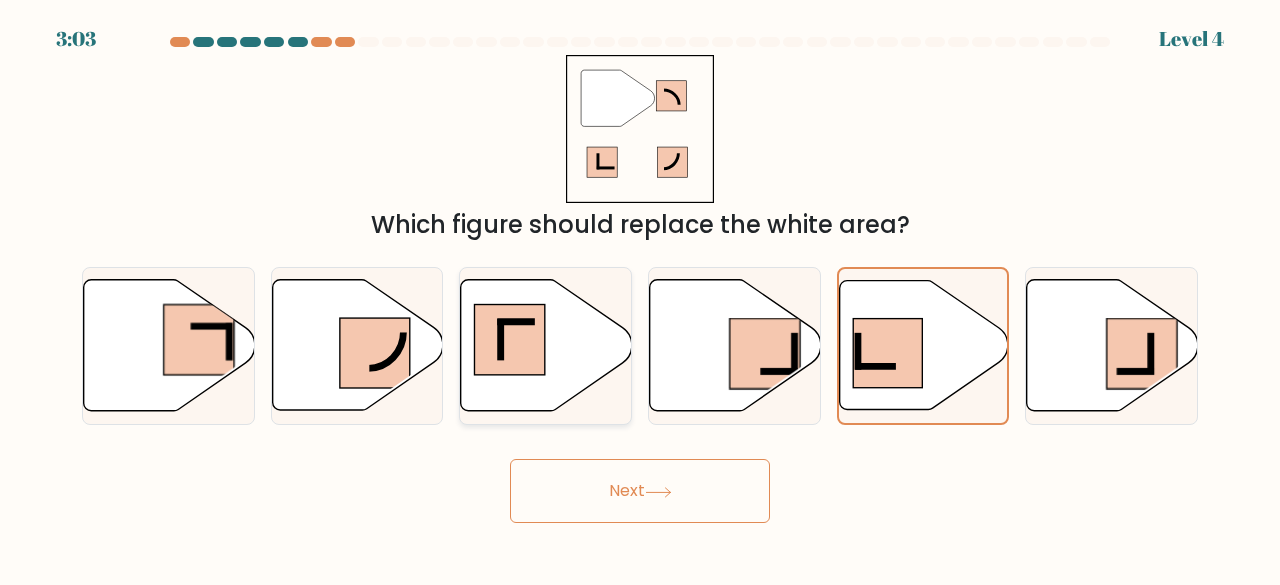 click at bounding box center [510, 340] 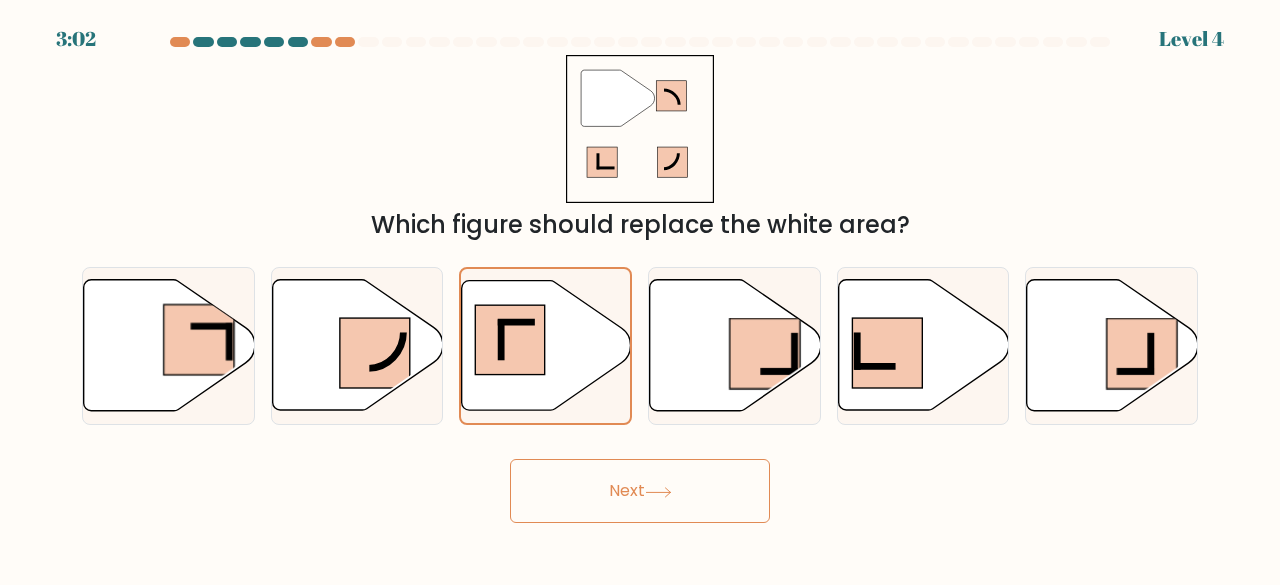 click on "Next" at bounding box center [640, 491] 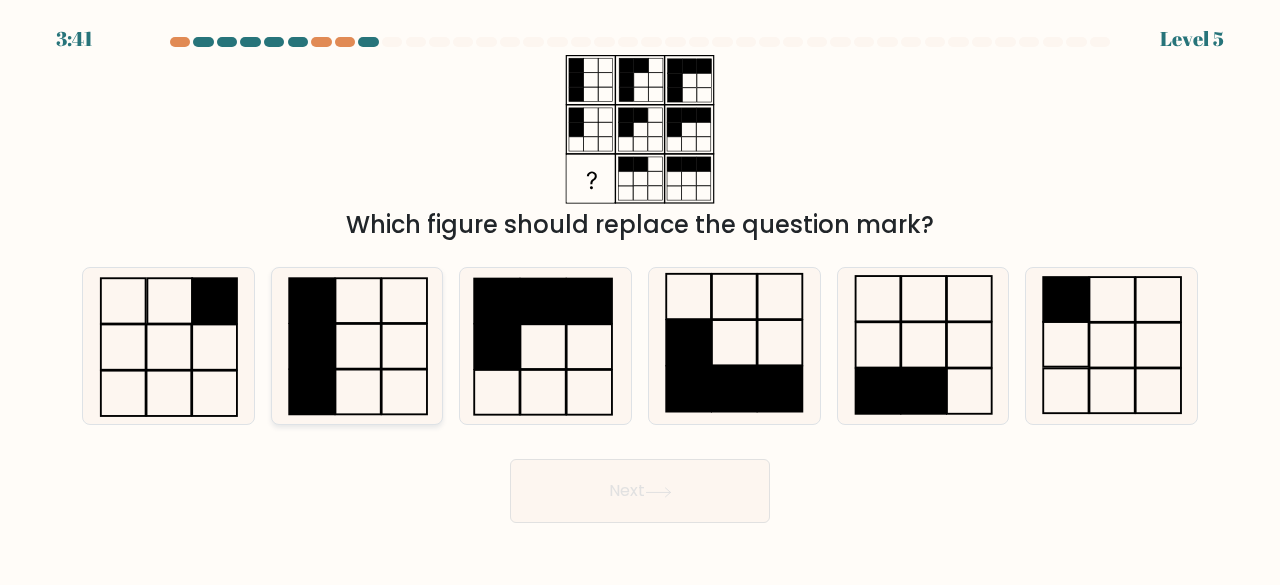 click at bounding box center [357, 346] 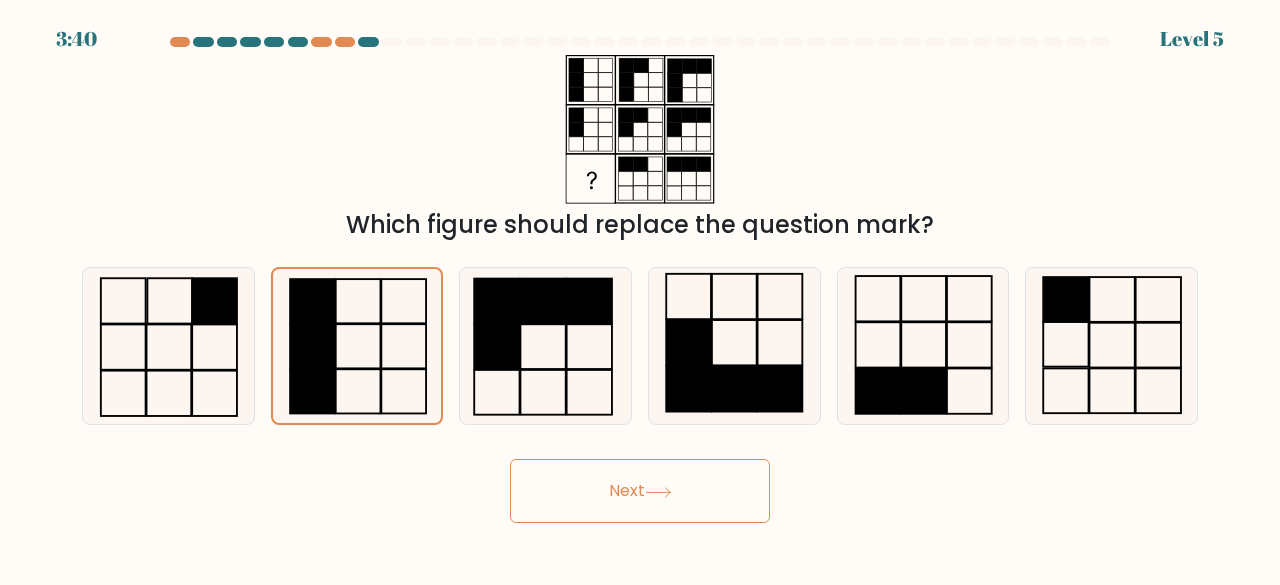 click on "Next" at bounding box center (640, 491) 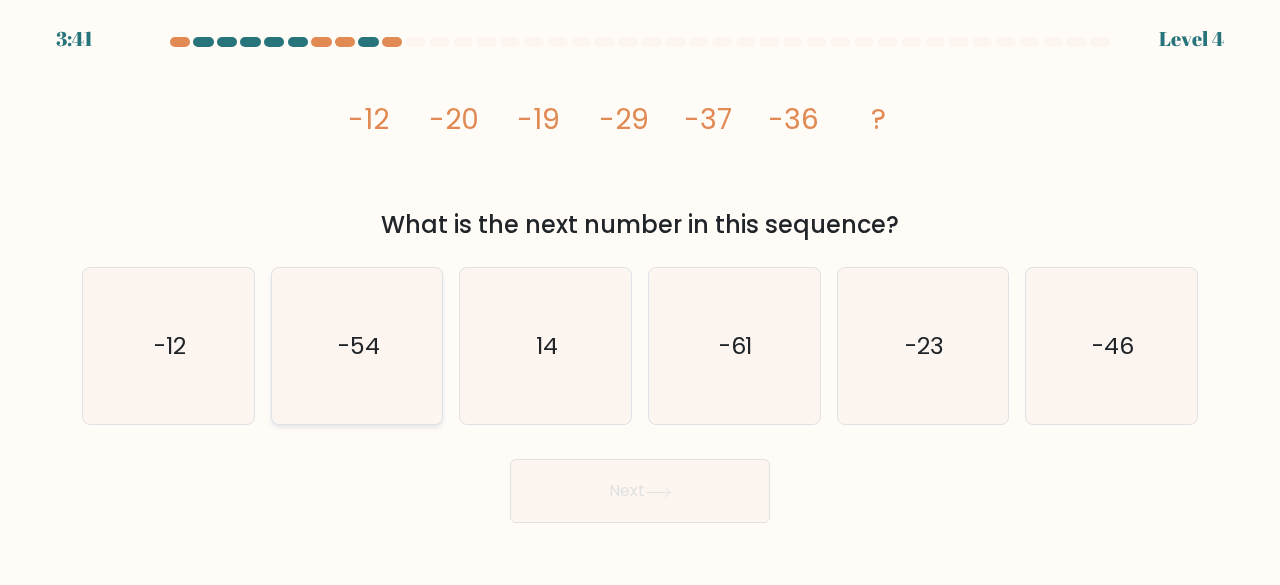 click on "-54" at bounding box center [357, 346] 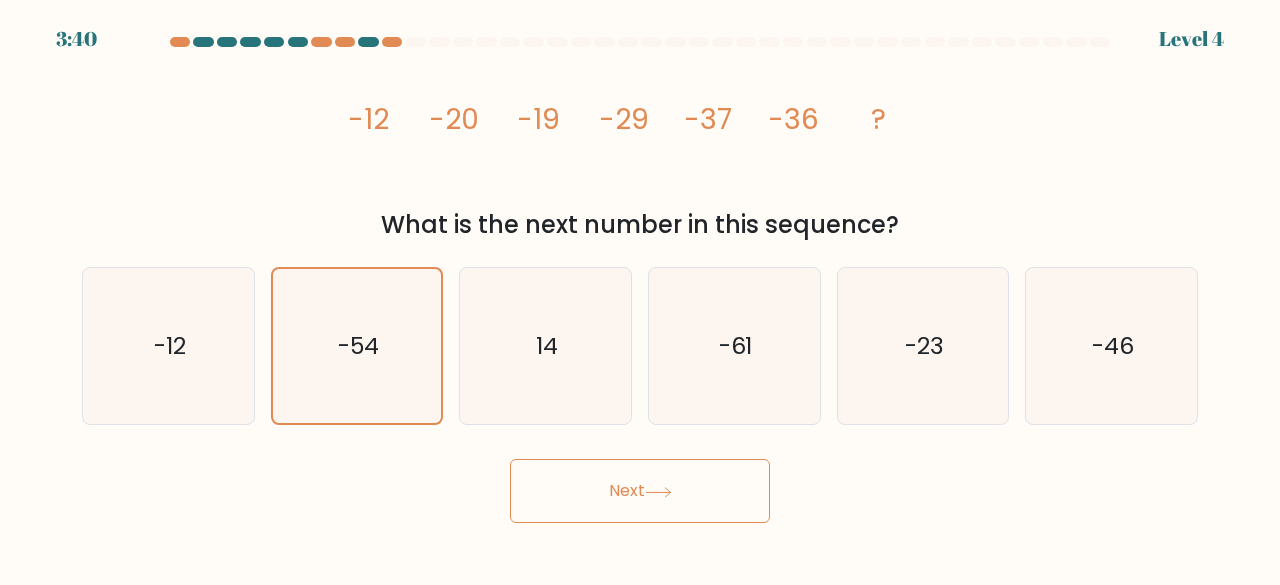 click on "Next" at bounding box center (640, 491) 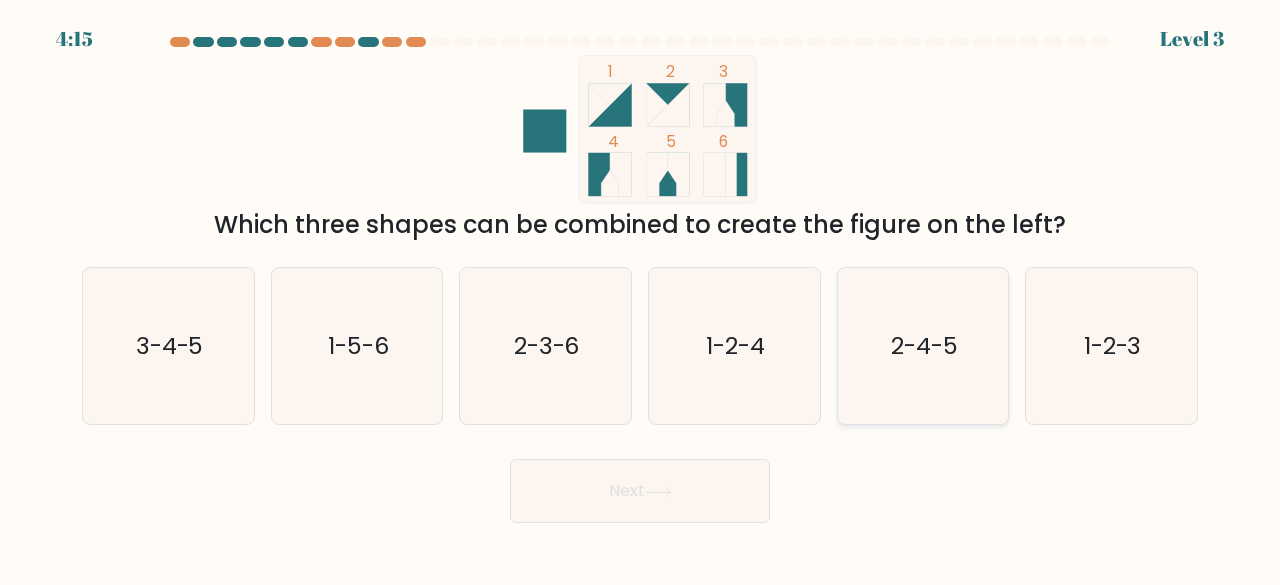 click on "2-4-5" at bounding box center (923, 346) 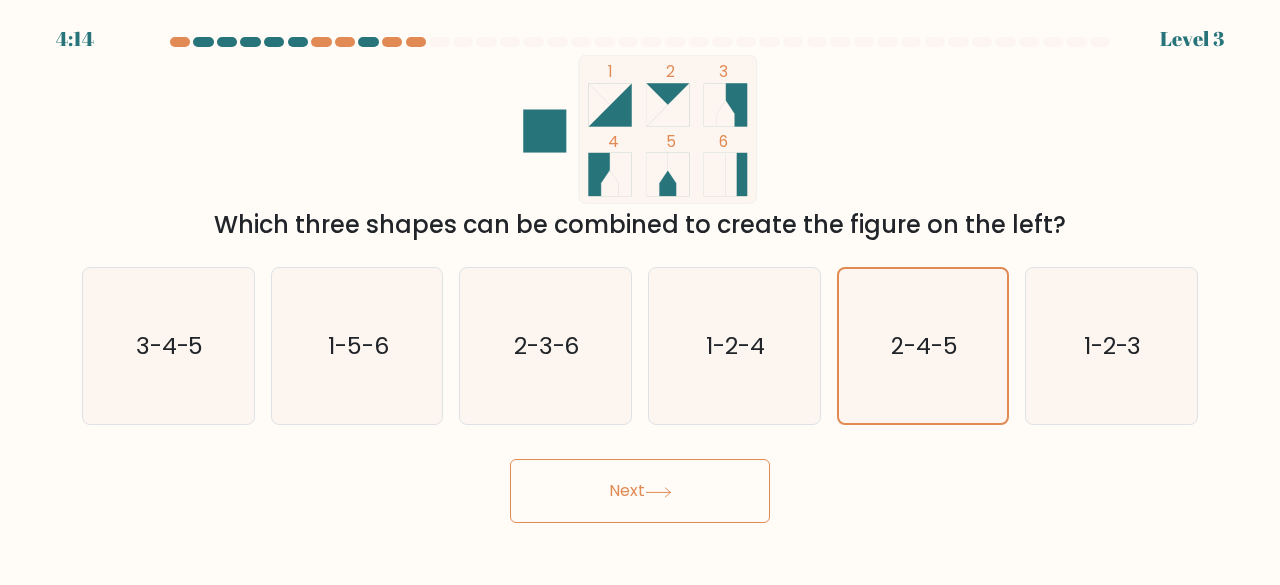 click on "Next" at bounding box center (640, 491) 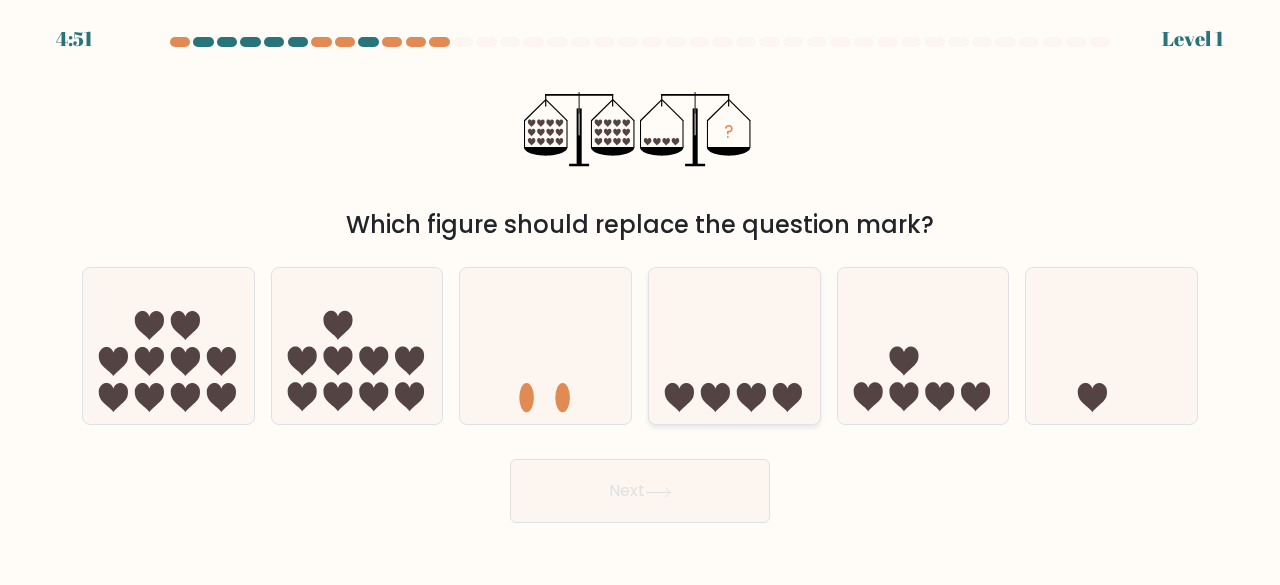 click at bounding box center [715, 397] 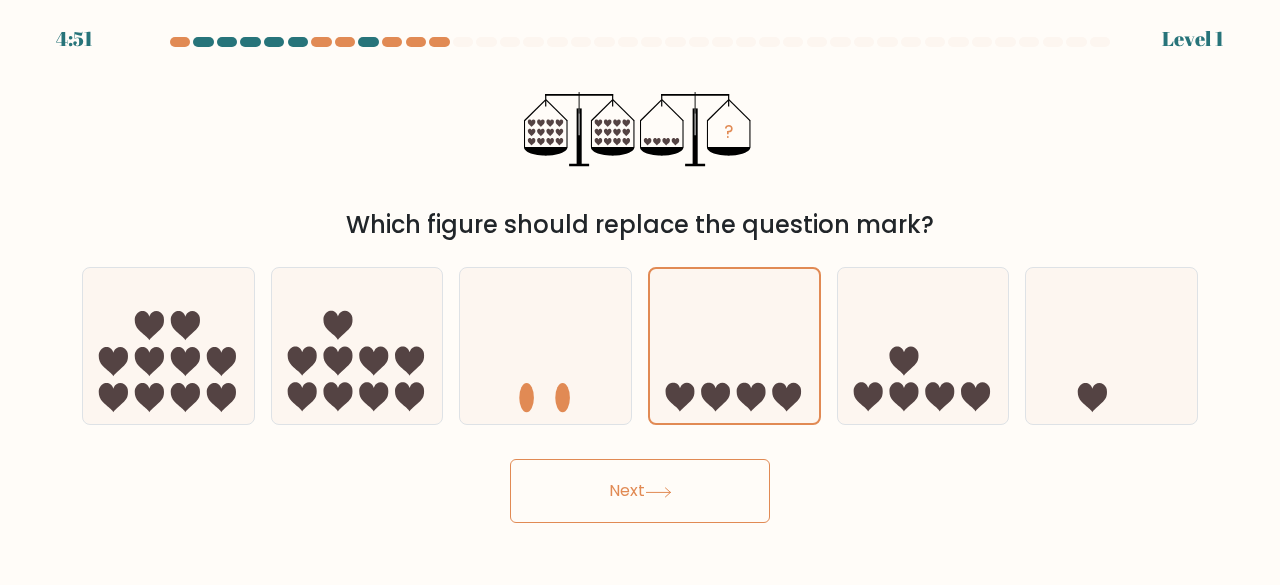 click on "Next" at bounding box center (640, 491) 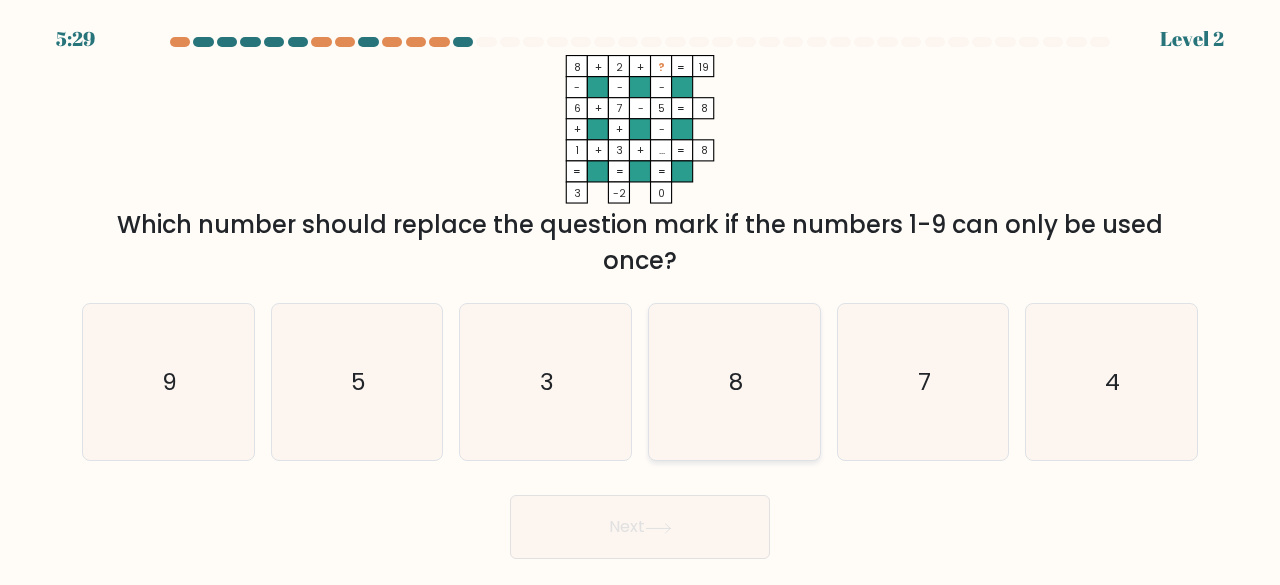 click on "8" at bounding box center (734, 382) 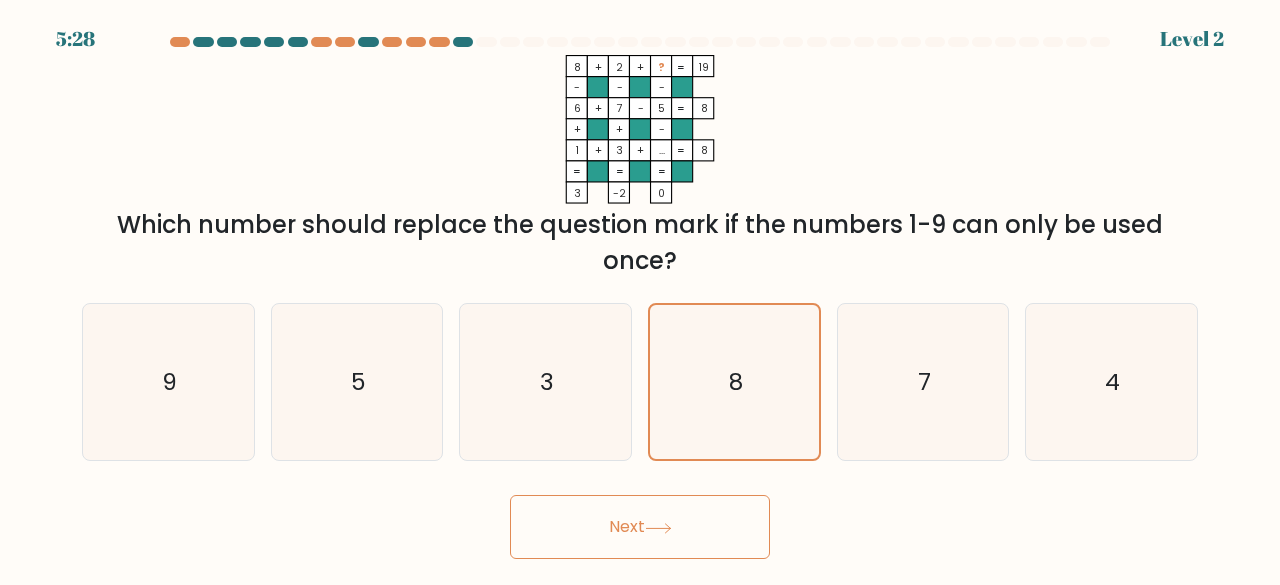 click on "Next" at bounding box center [640, 527] 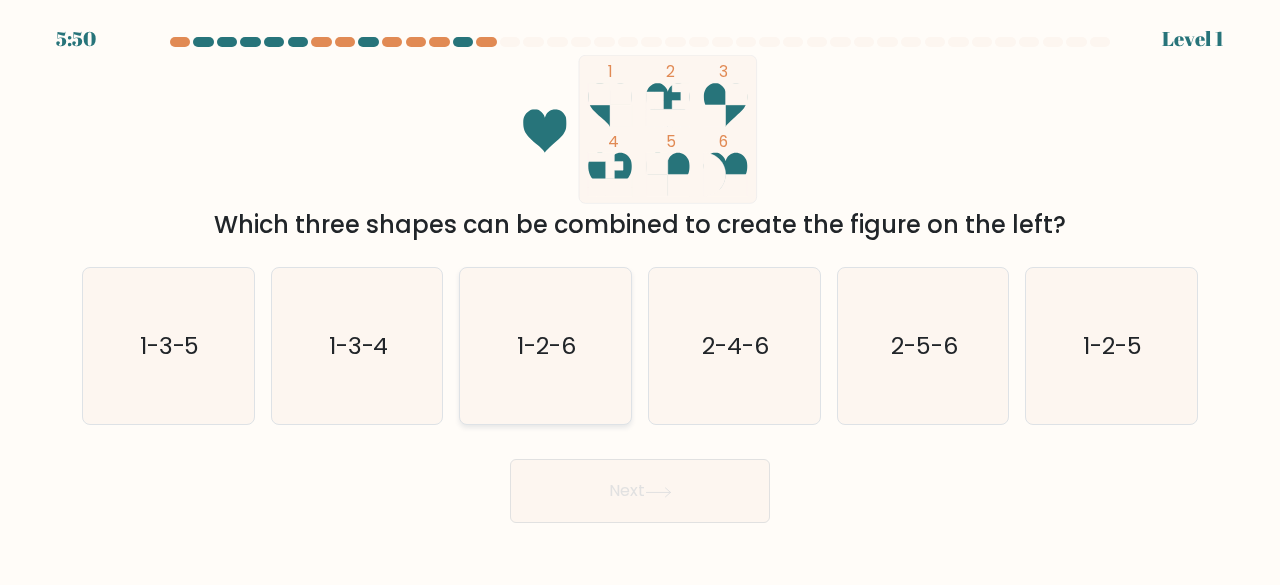 click on "1-2-6" at bounding box center (545, 346) 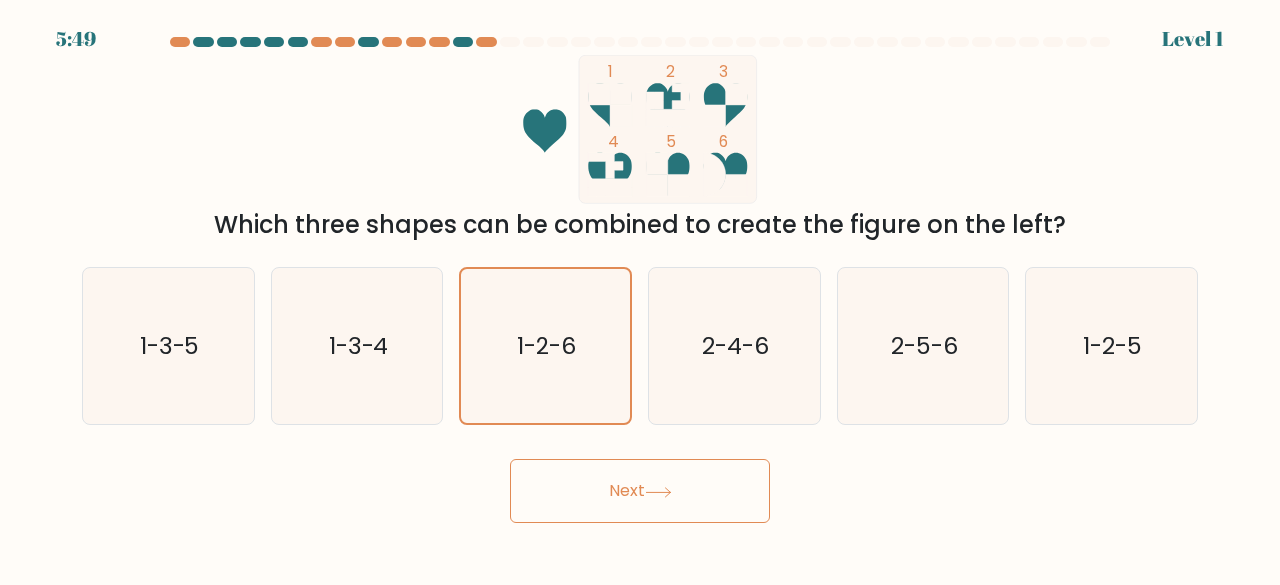 click on "Next" at bounding box center [640, 491] 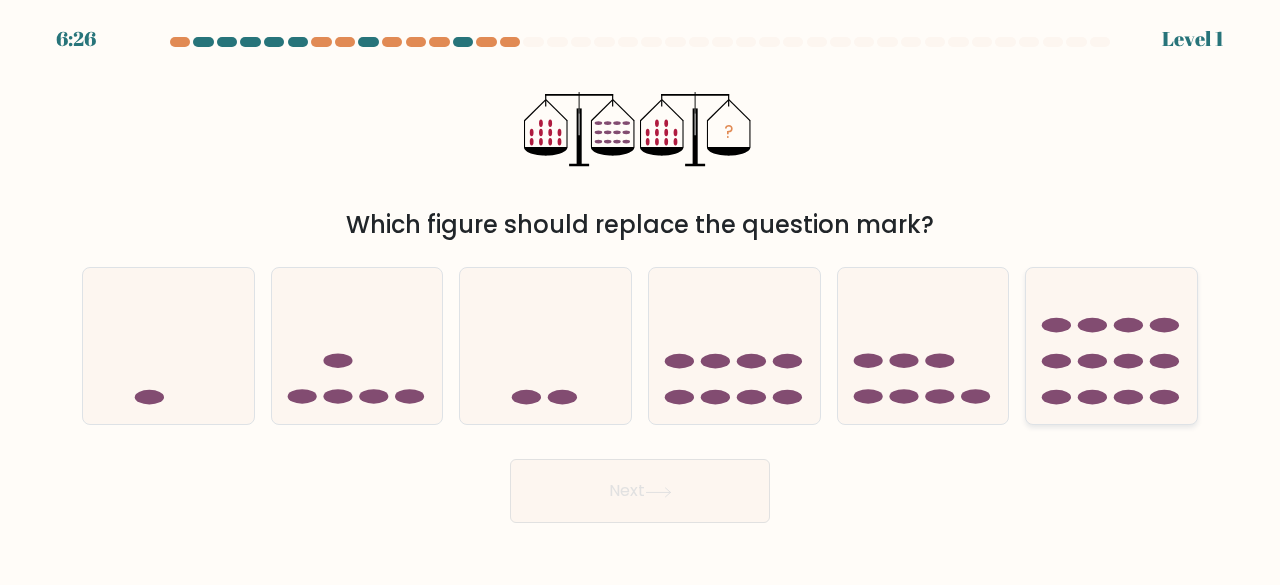 click at bounding box center [1111, 345] 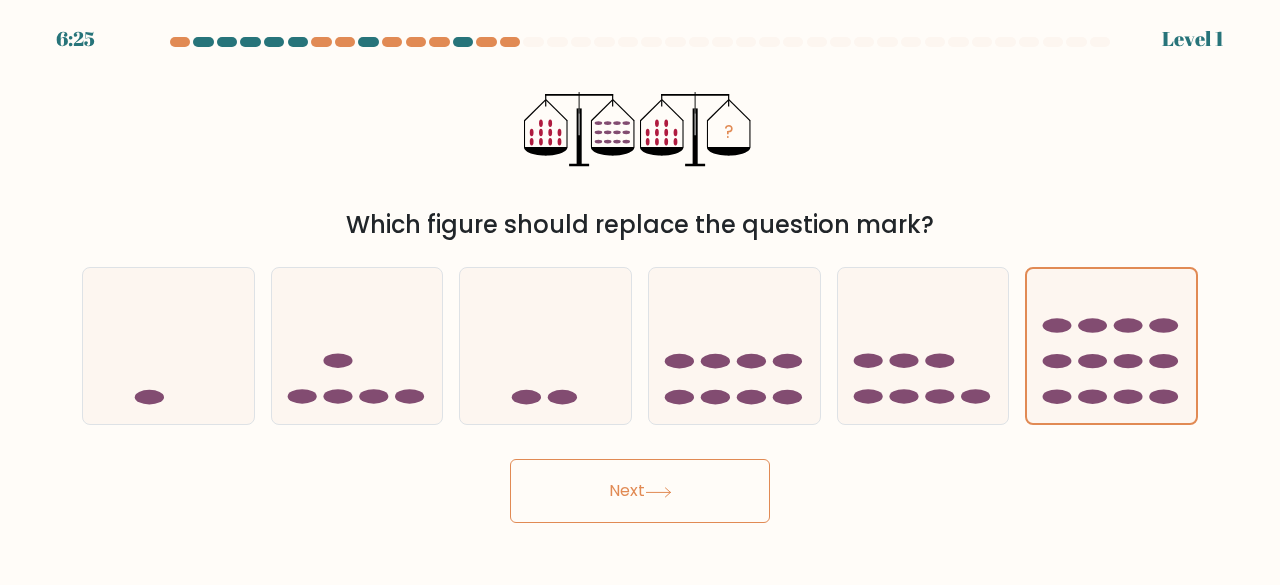 click at bounding box center [658, 492] 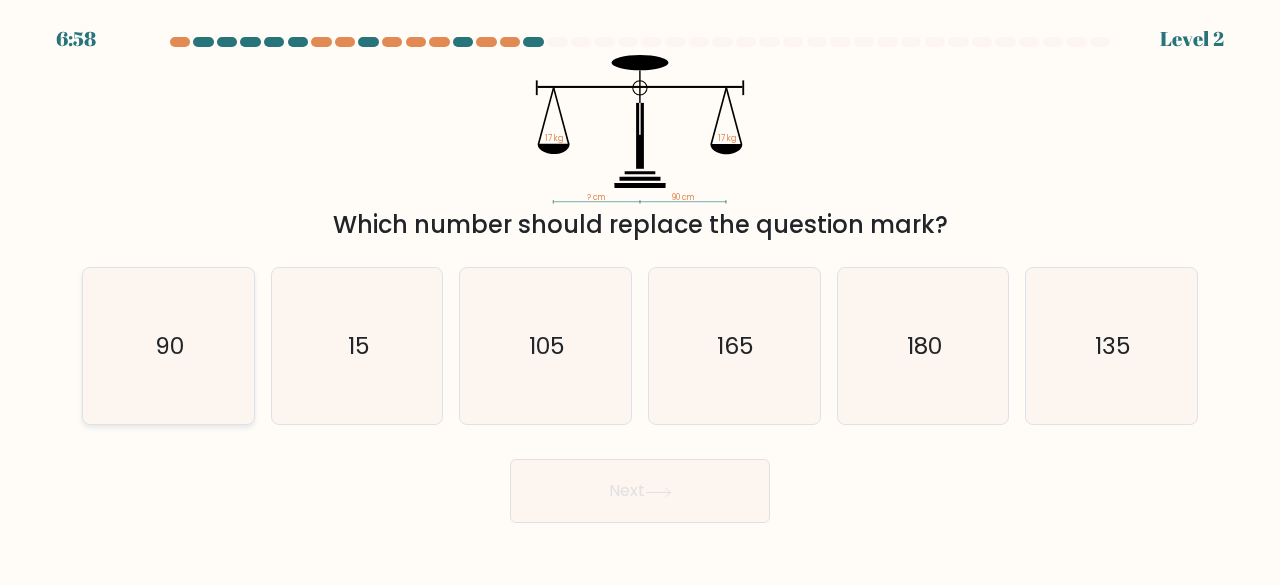 click on "90" at bounding box center (168, 346) 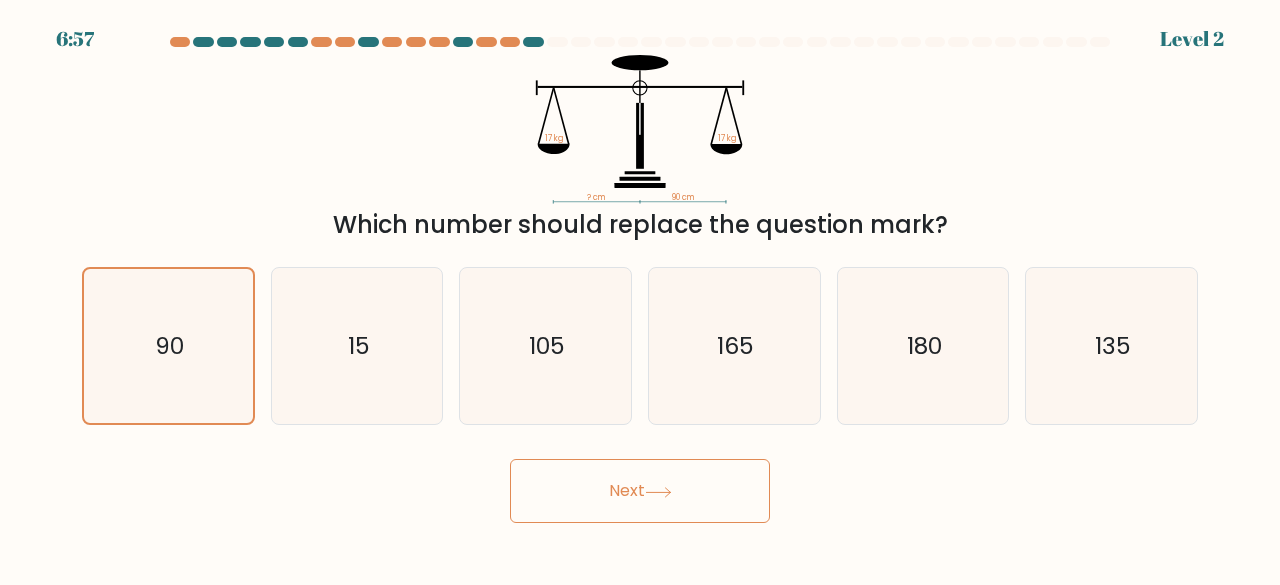 click on "Next" at bounding box center [640, 491] 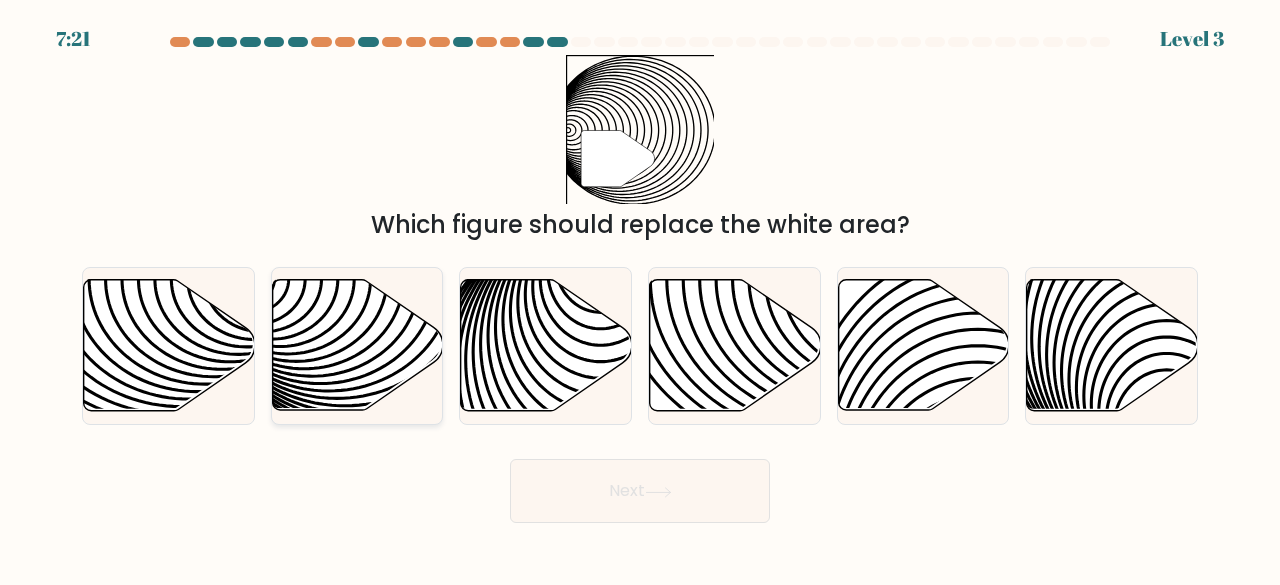 click at bounding box center [357, 345] 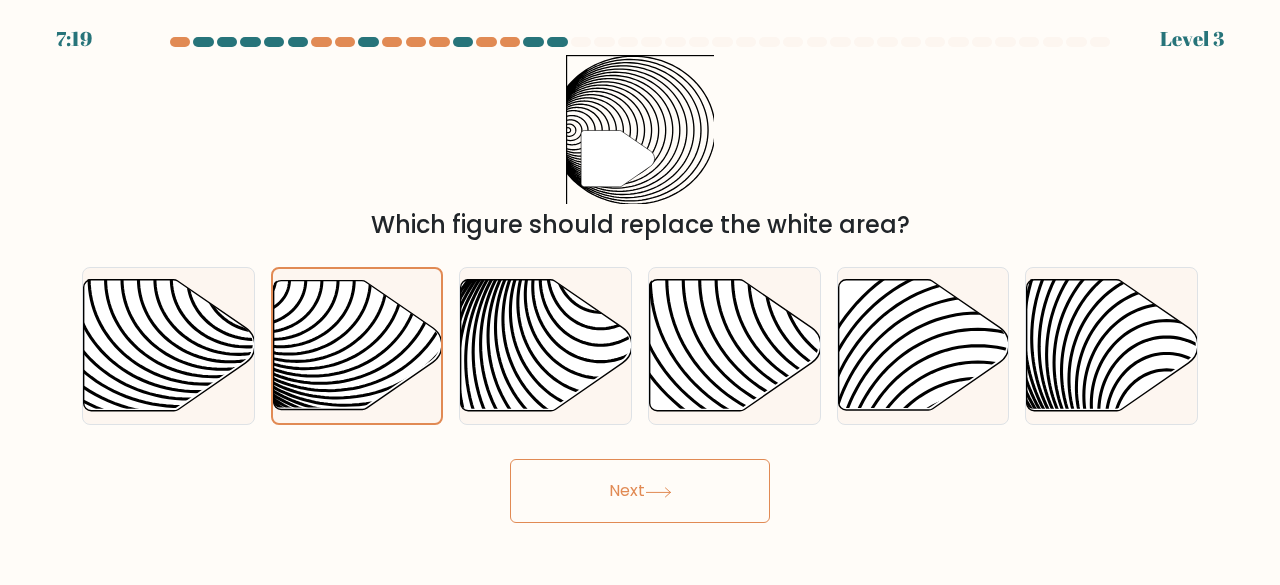 click on "Next" at bounding box center [640, 491] 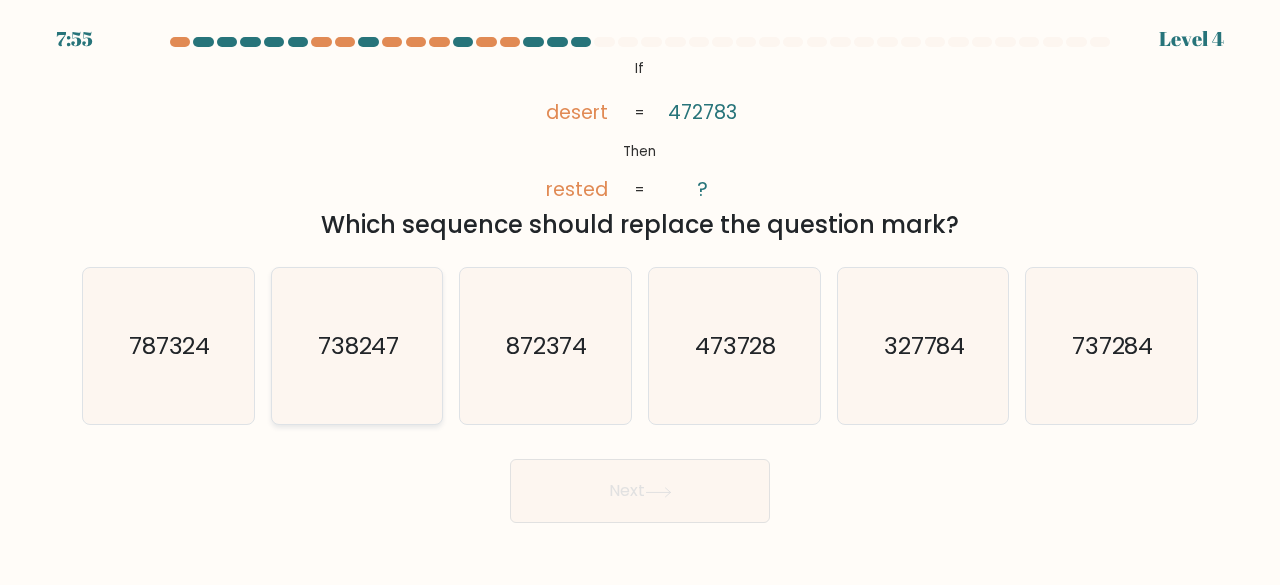 click on "738247" at bounding box center (359, 345) 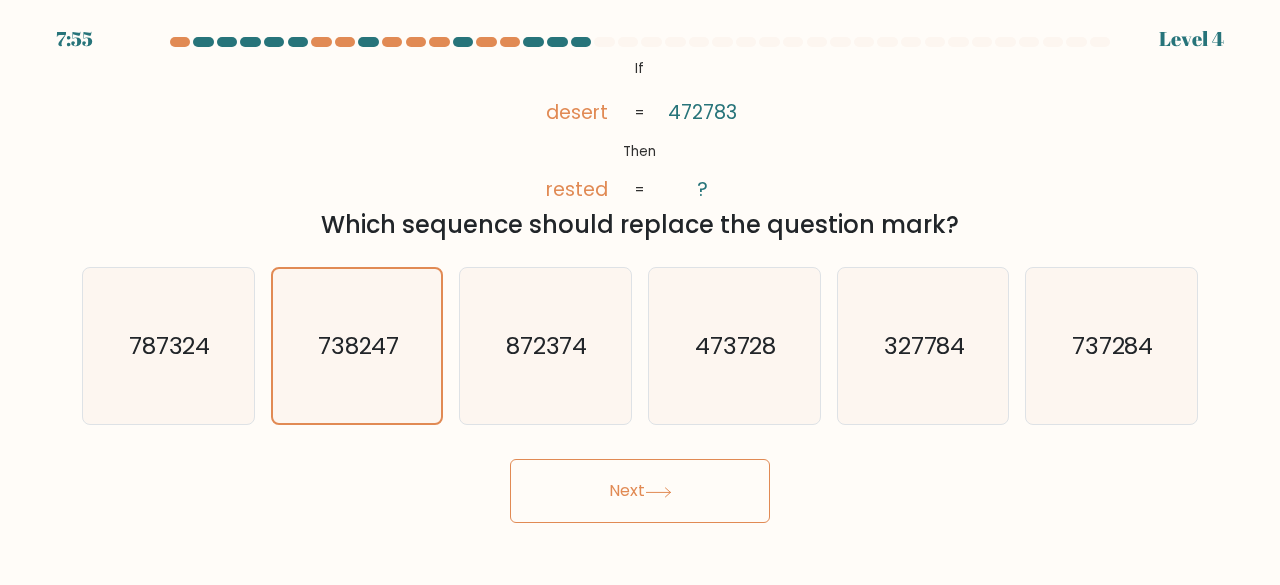 click on "Next" at bounding box center [640, 491] 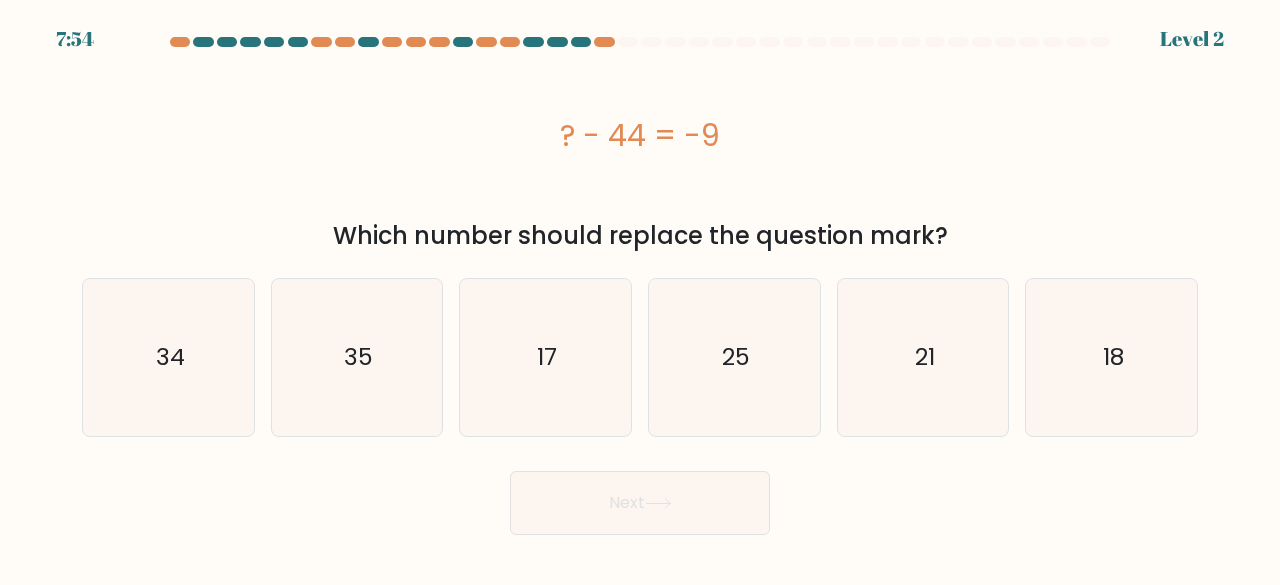 click on "Next" at bounding box center [640, 503] 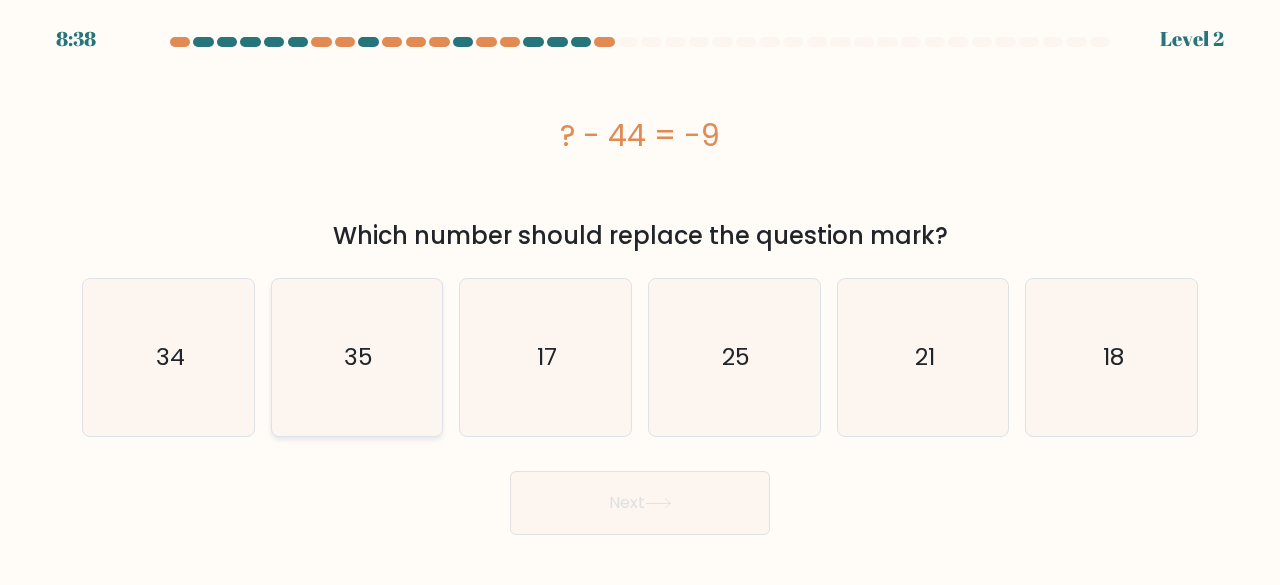 click on "35" at bounding box center (357, 357) 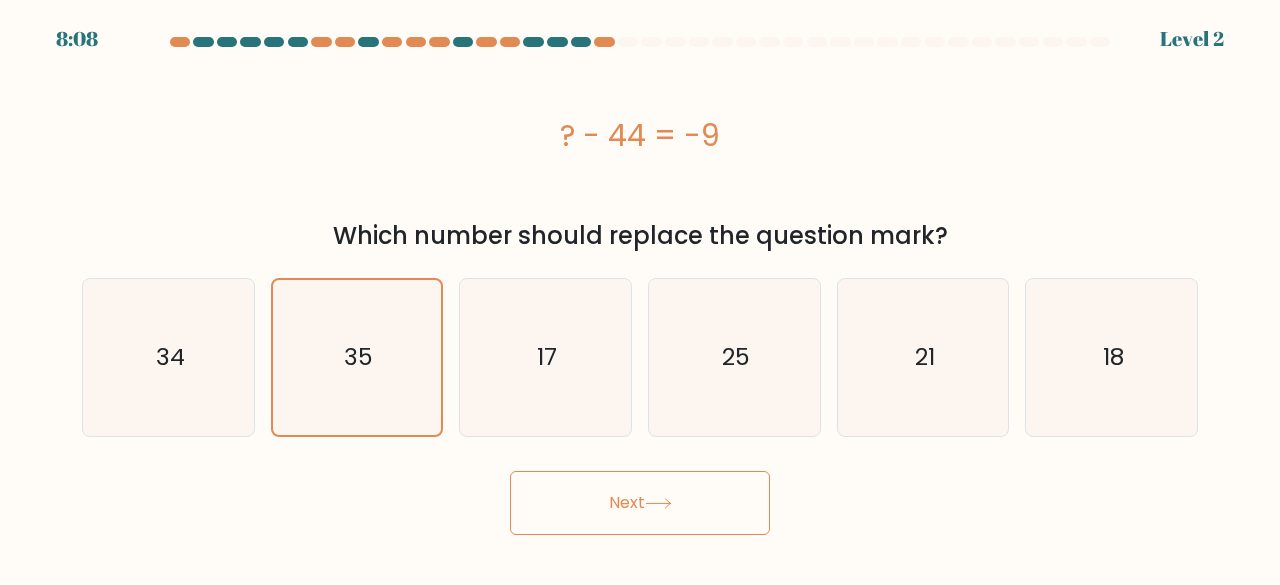 click on "Next" at bounding box center (640, 503) 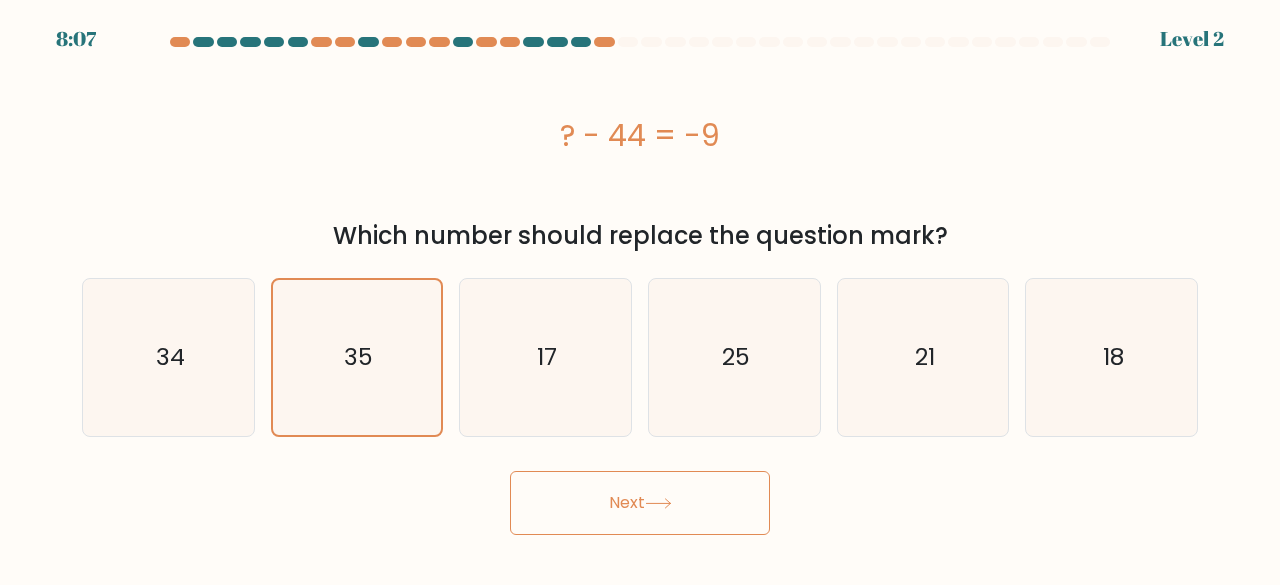 click on "Next" at bounding box center (640, 503) 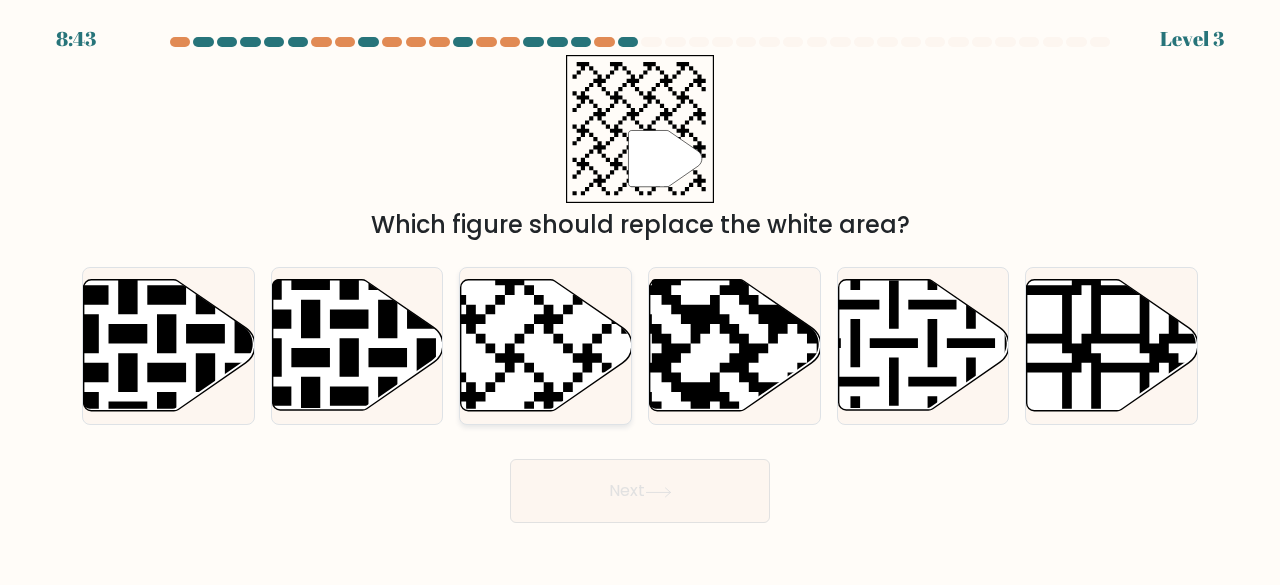 click at bounding box center [486, 276] 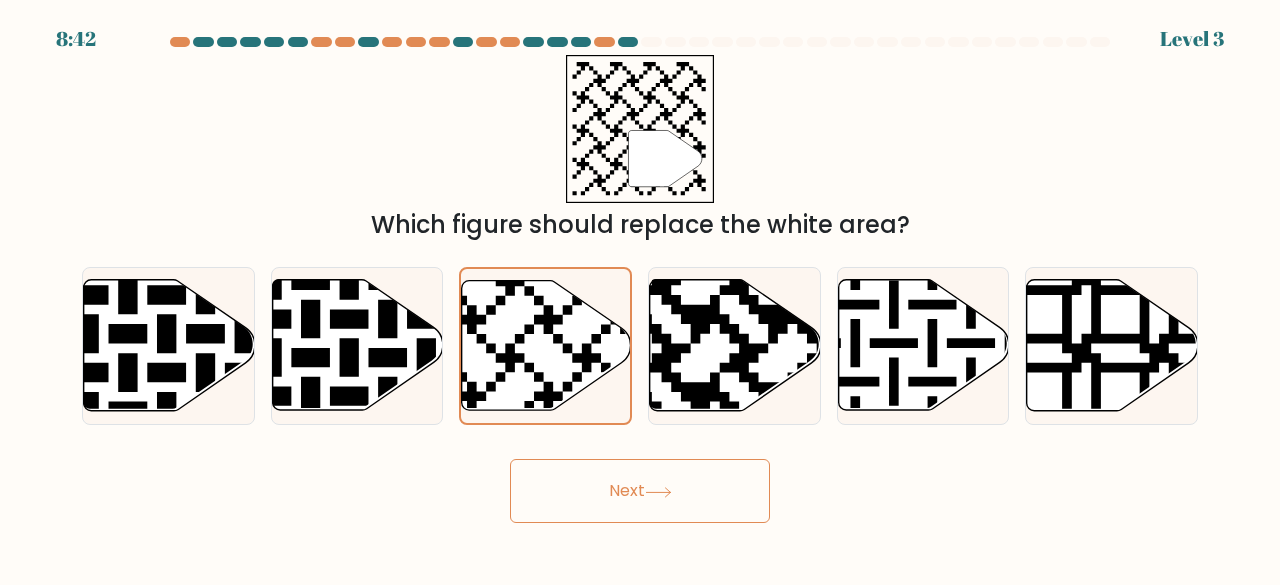 click on "Next" at bounding box center [640, 491] 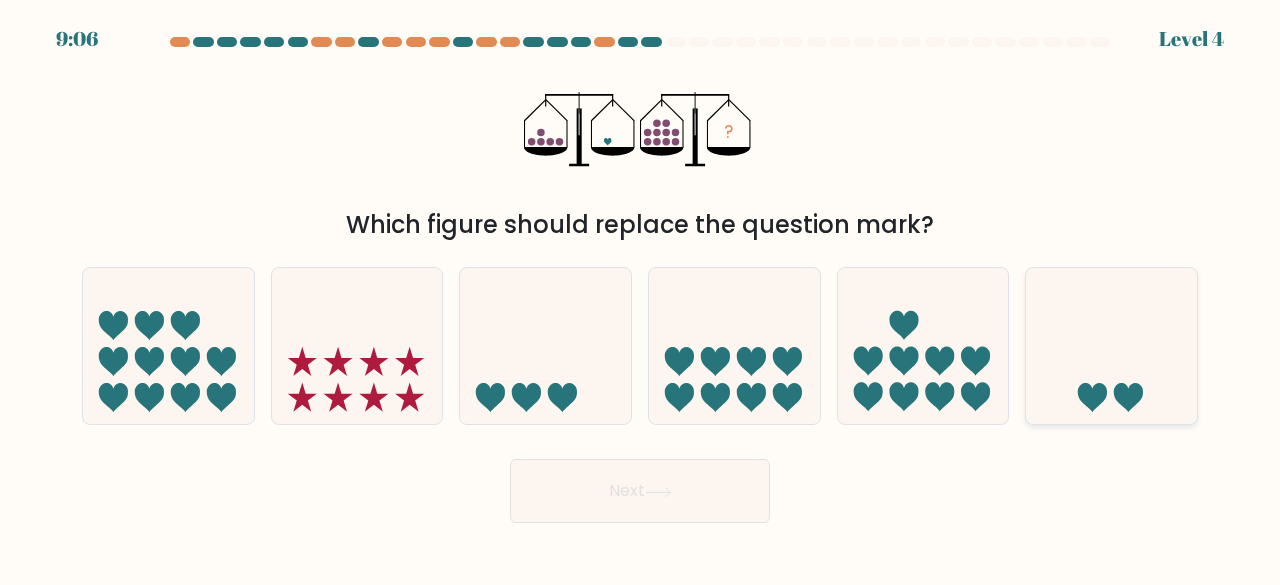 click at bounding box center [1111, 345] 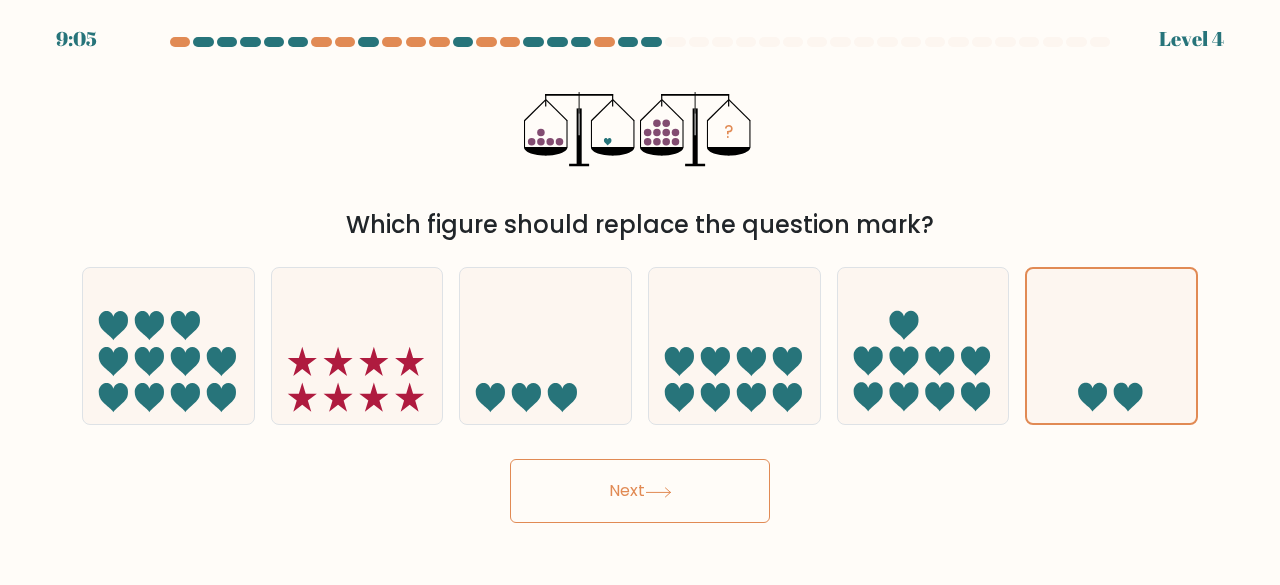 click on "Next" at bounding box center (640, 491) 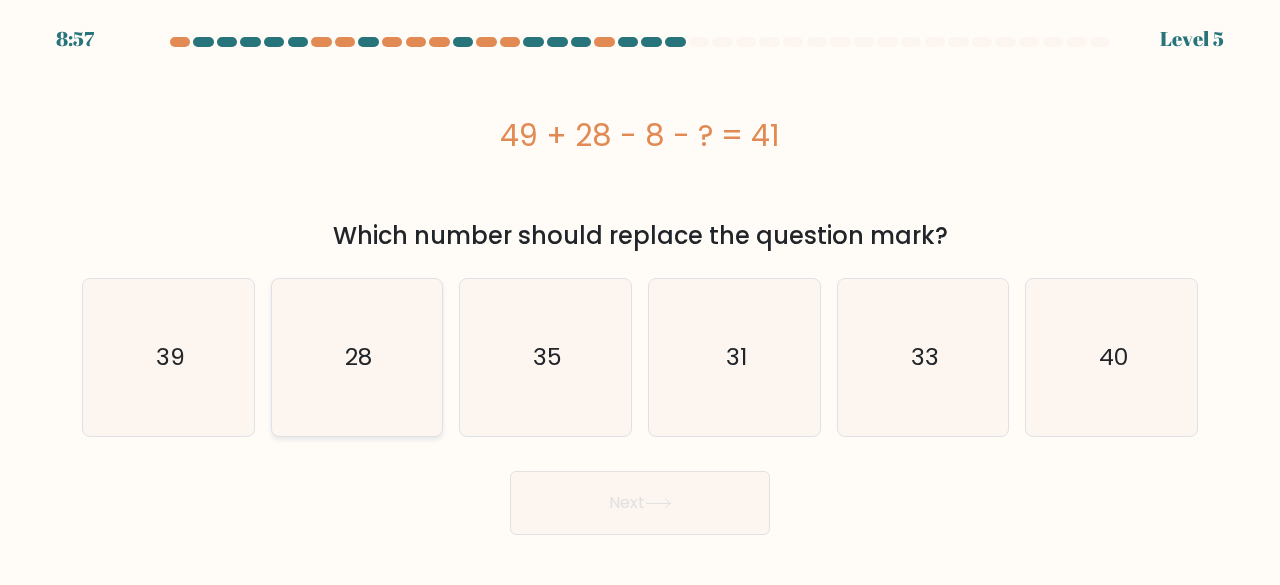click on "28" at bounding box center (357, 357) 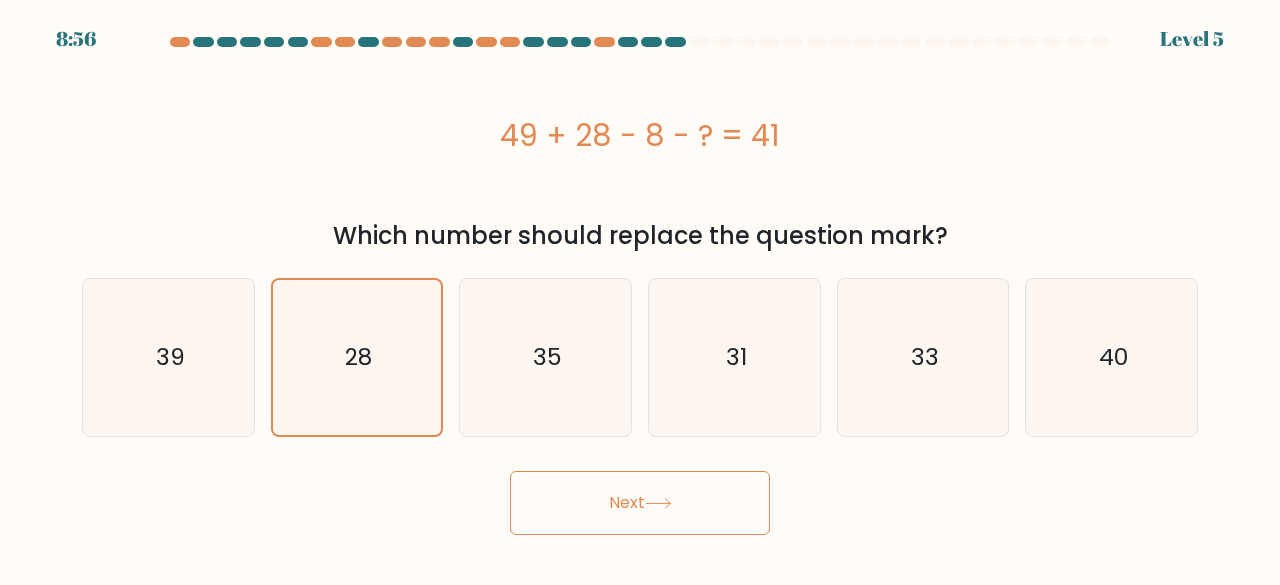 click on "Next" at bounding box center [640, 503] 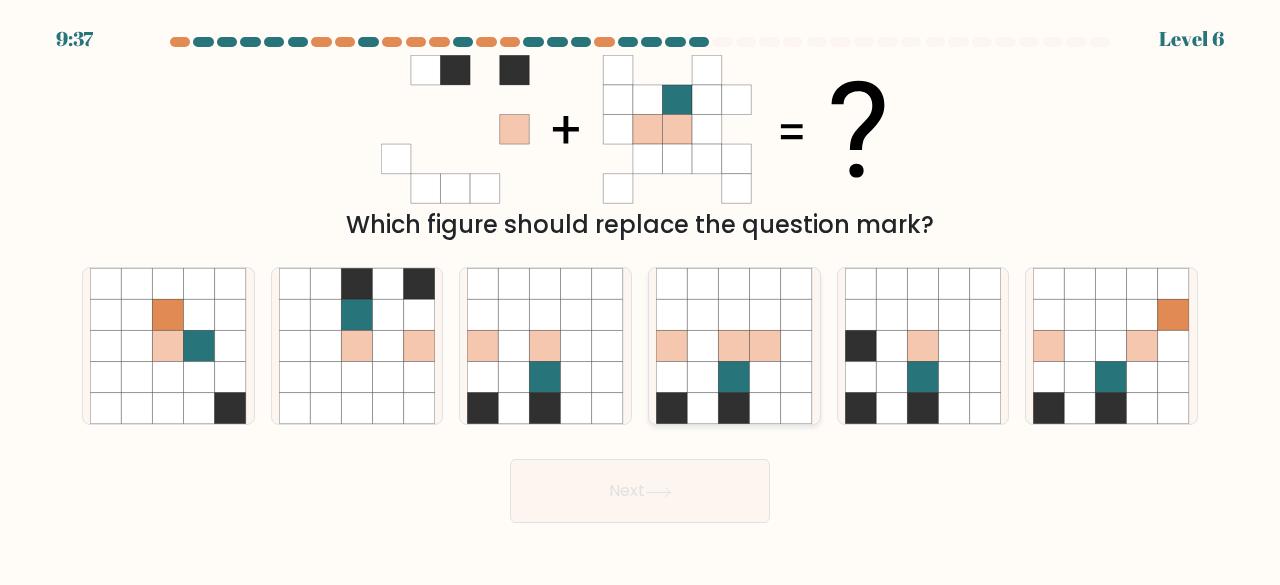 click at bounding box center [734, 377] 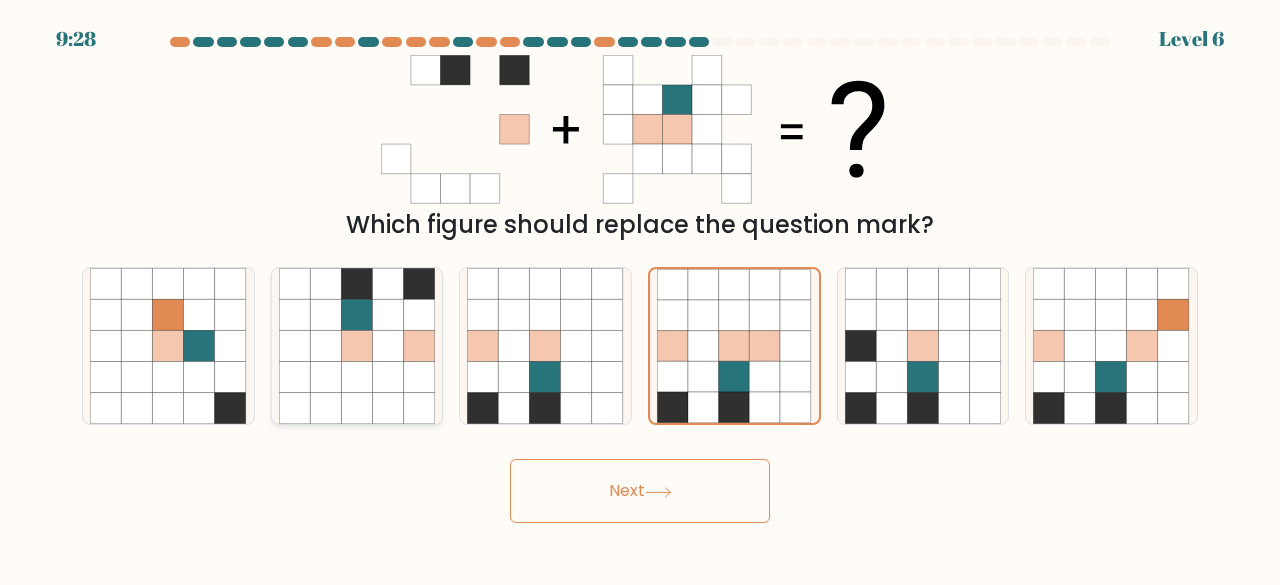 click at bounding box center [388, 377] 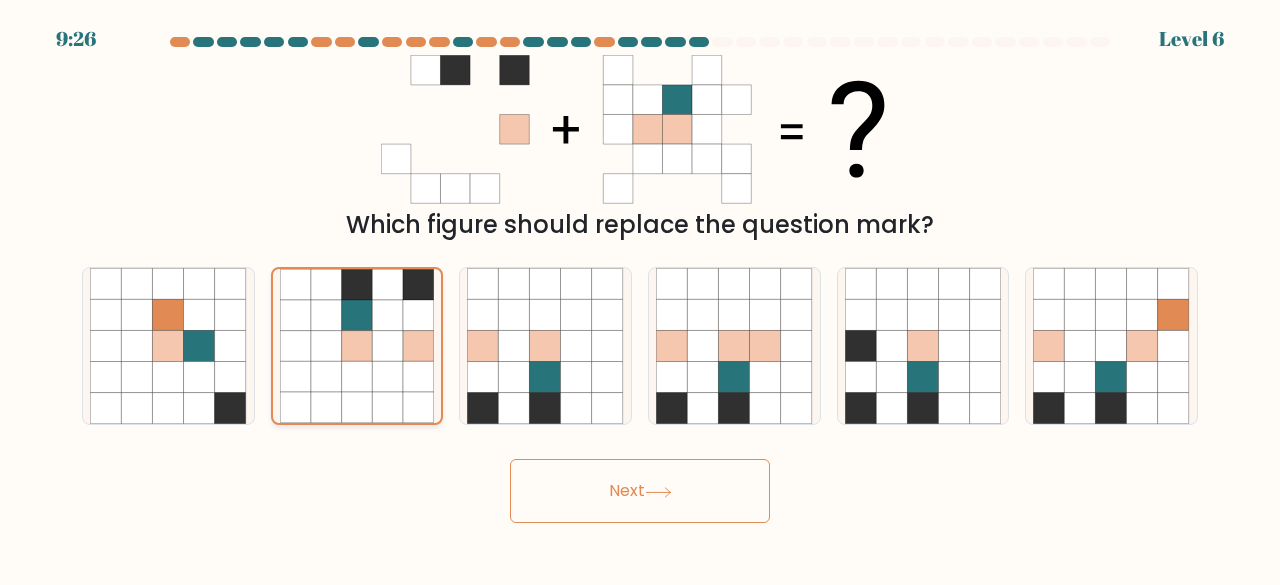 click on "Next" at bounding box center (640, 491) 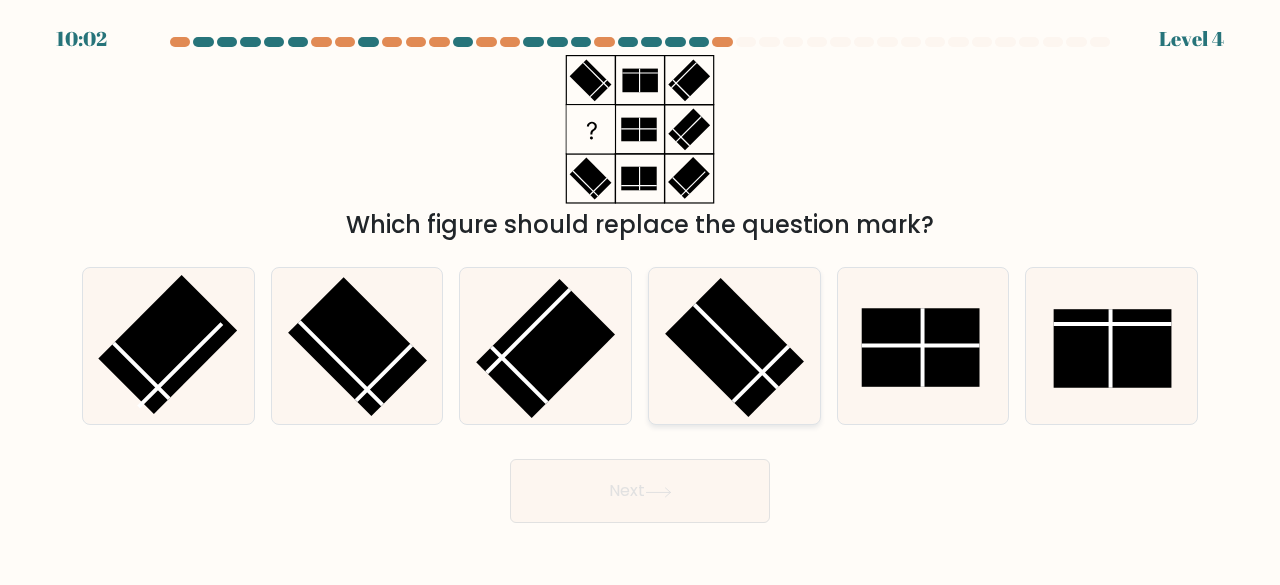 click at bounding box center (734, 347) 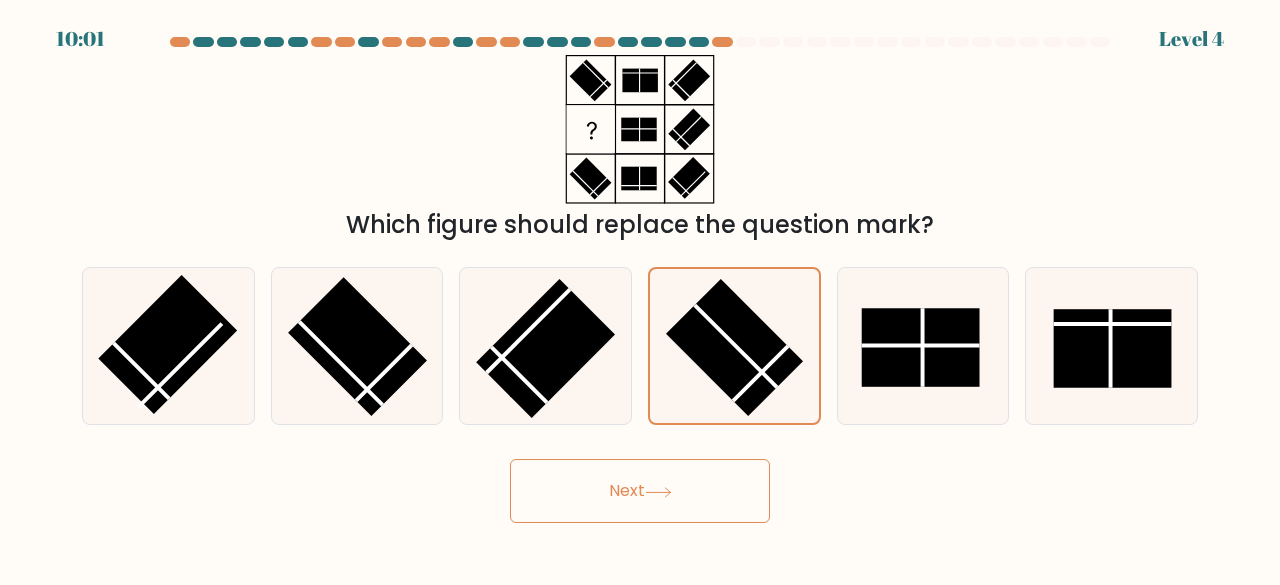click on "Next" at bounding box center (640, 491) 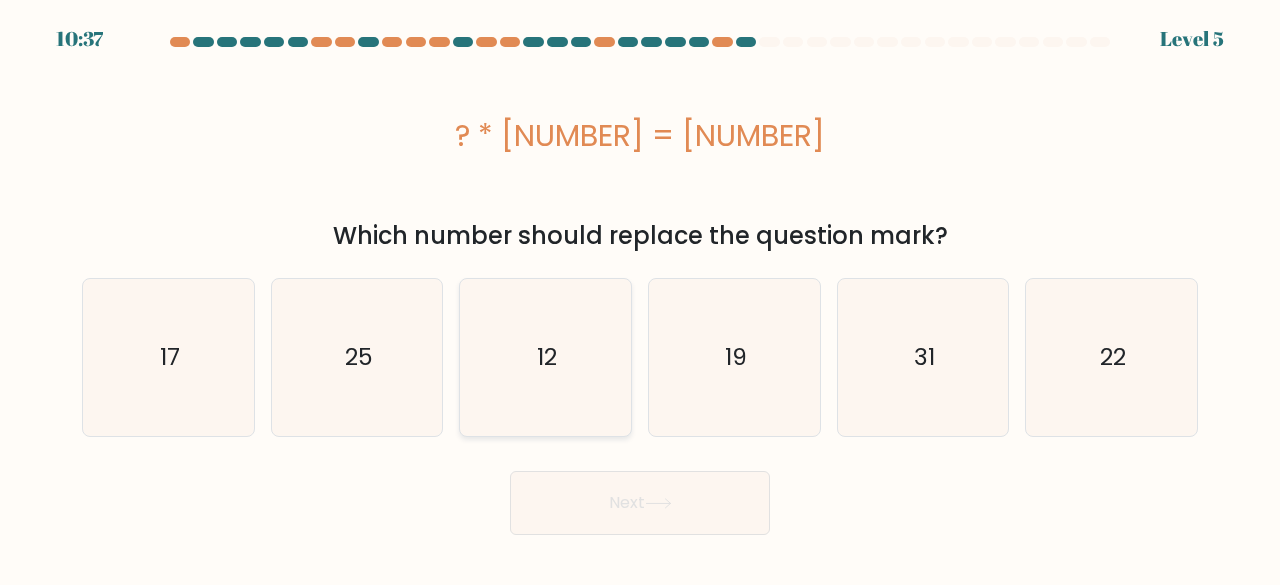 click on "12" at bounding box center (545, 357) 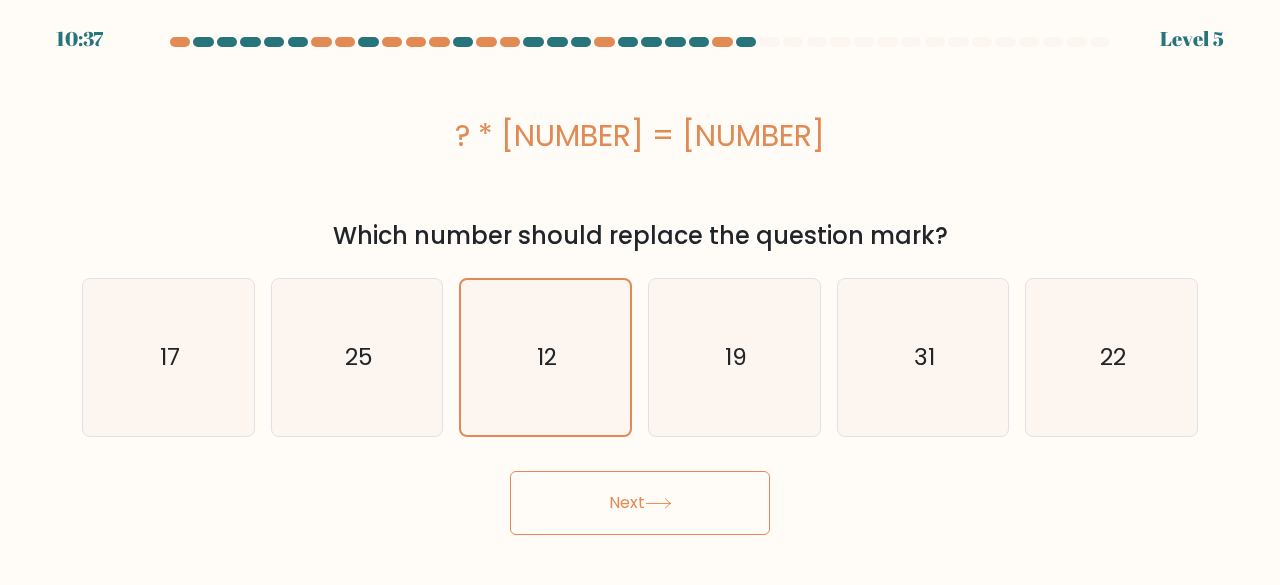 click on "Next" at bounding box center (640, 503) 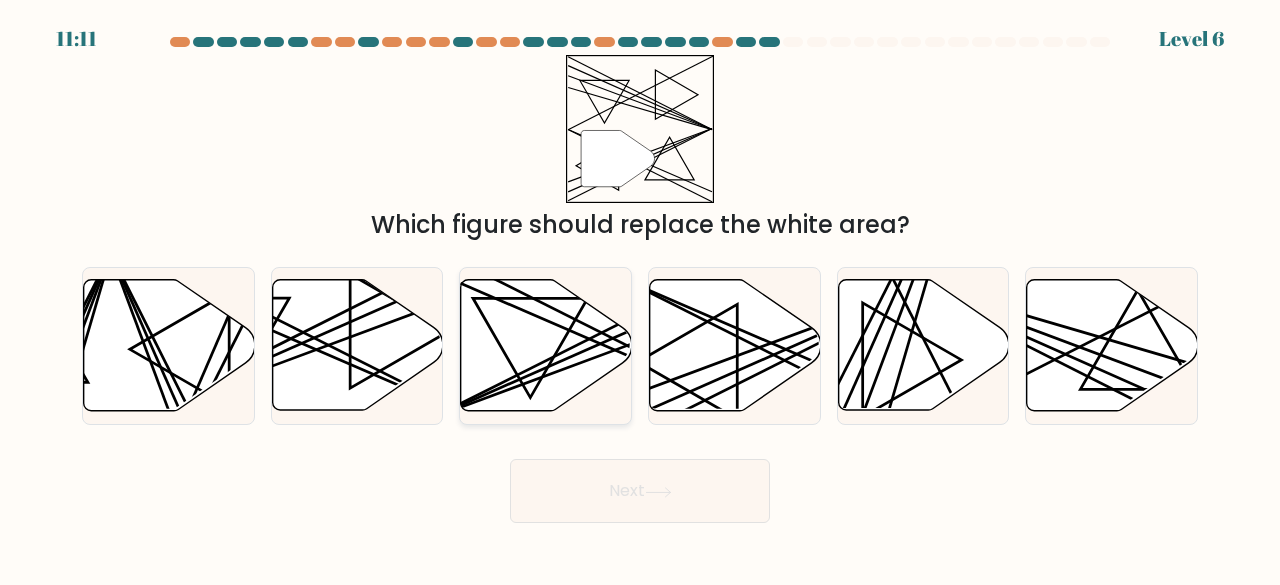 click at bounding box center [546, 345] 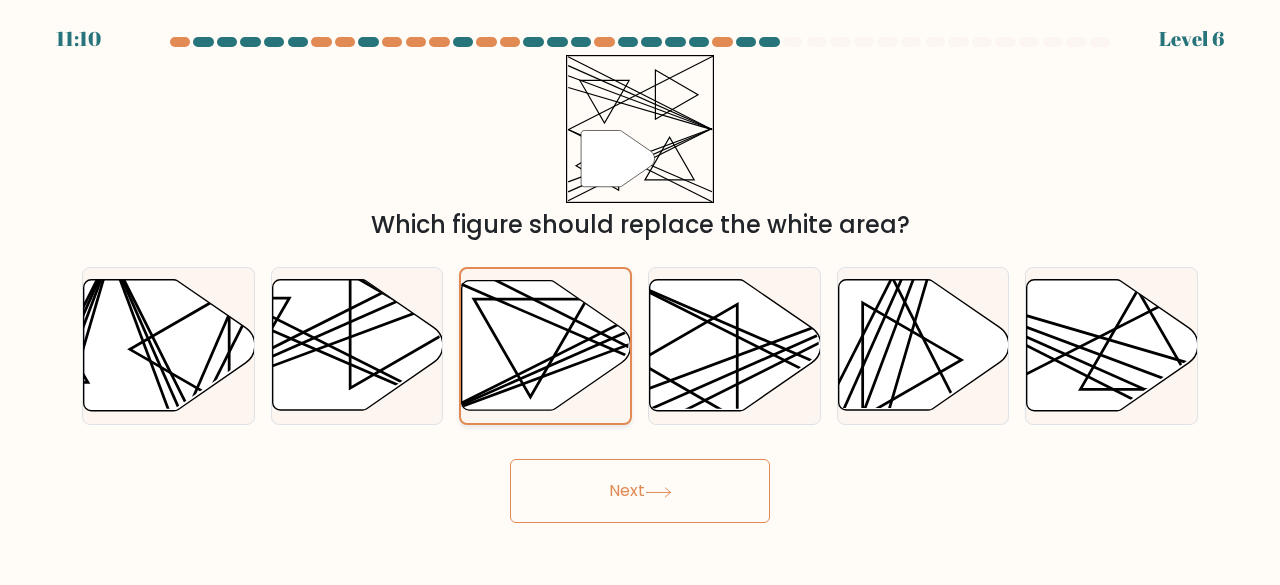 click on "Next" at bounding box center (640, 491) 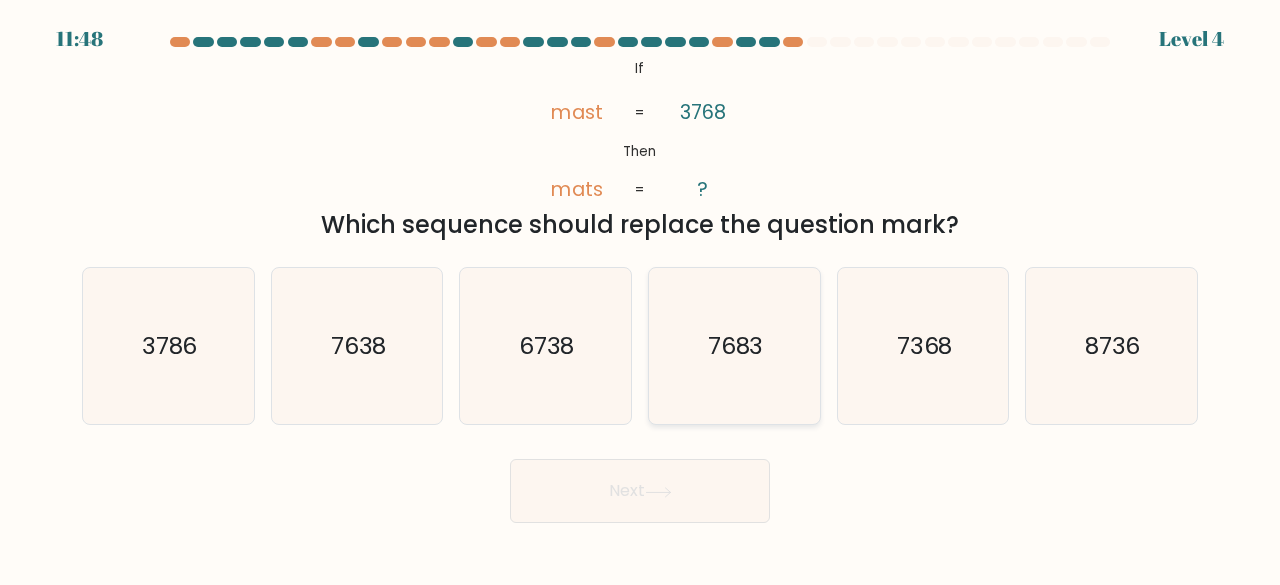 click on "7683" at bounding box center [734, 346] 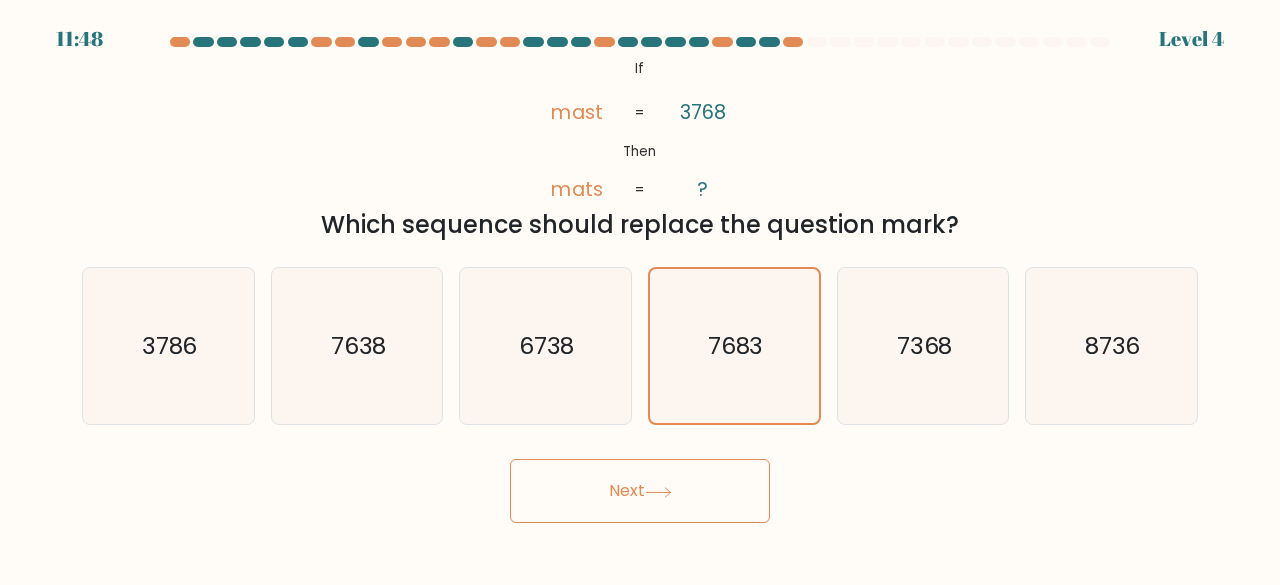 click on "Next" at bounding box center (640, 491) 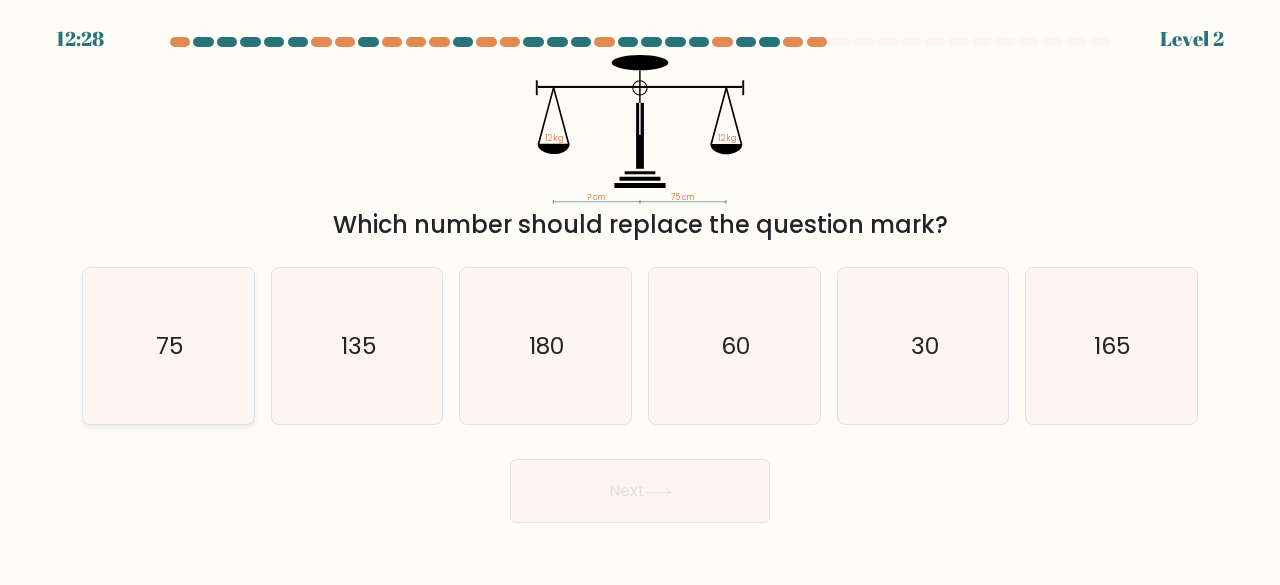 click on "75" at bounding box center [170, 345] 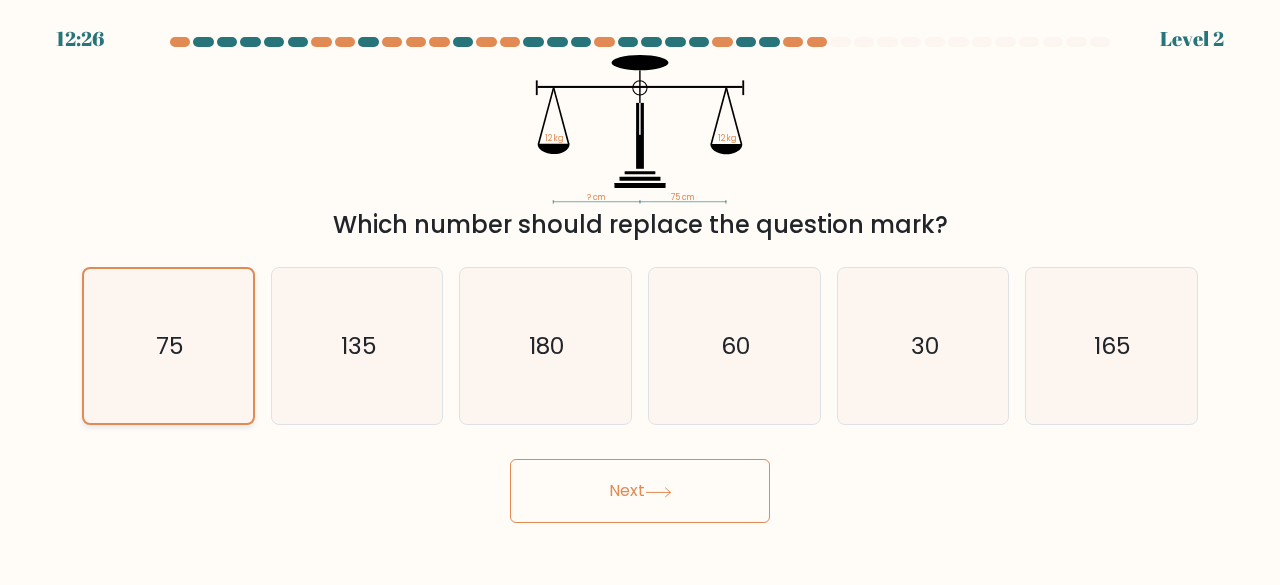 click on "Next" at bounding box center [640, 491] 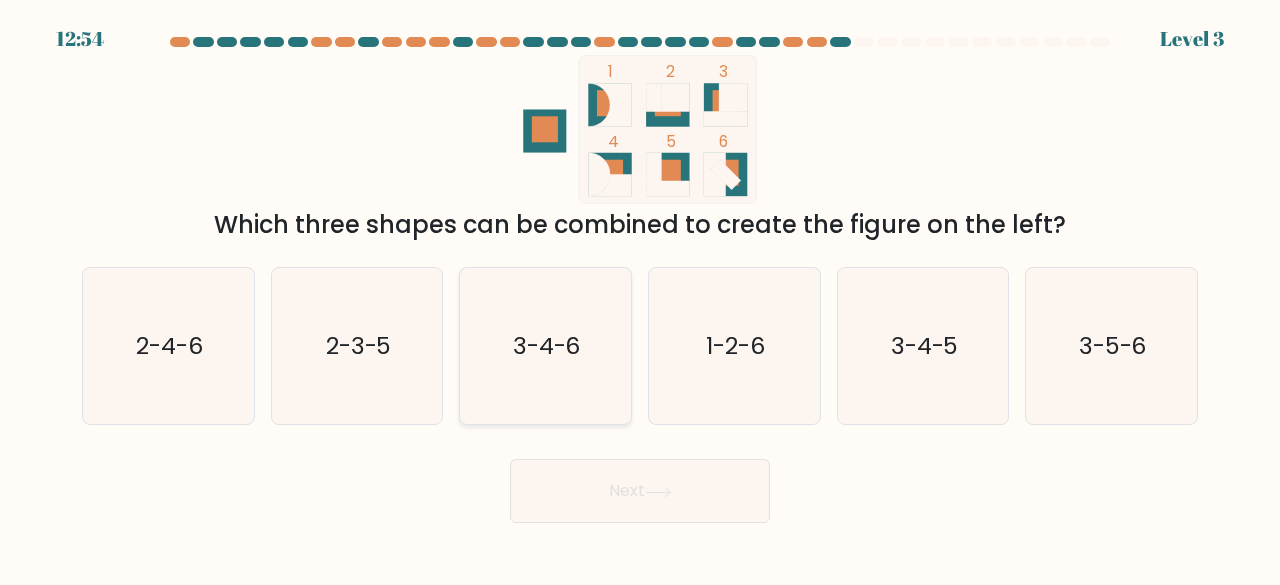 click on "3-4-6" at bounding box center (545, 346) 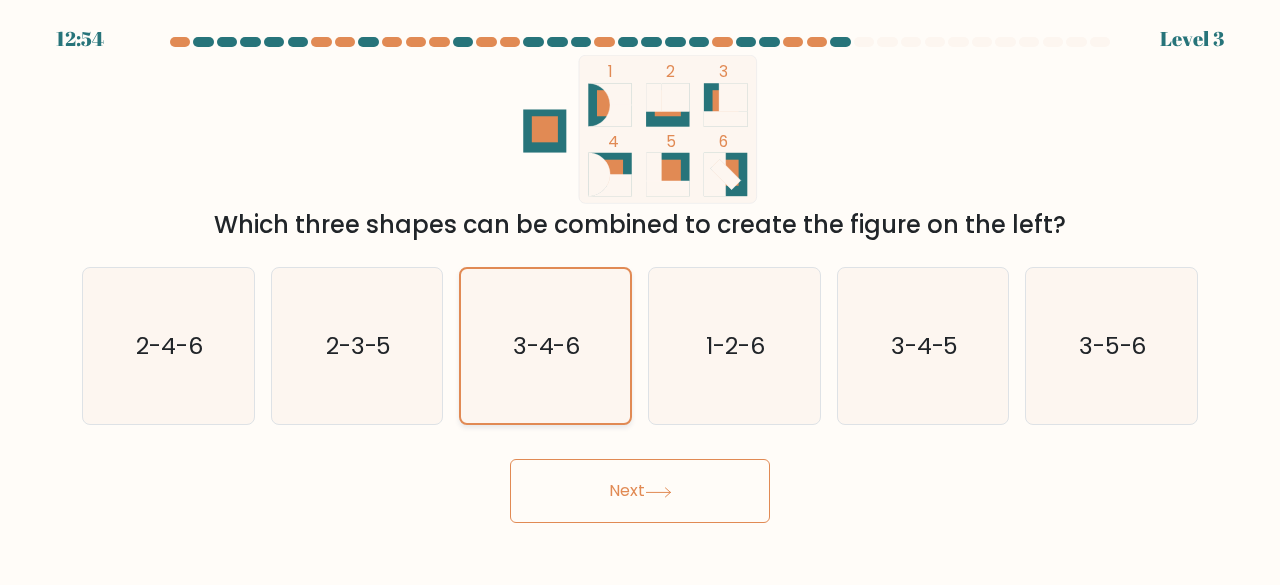 click on "Next" at bounding box center [640, 491] 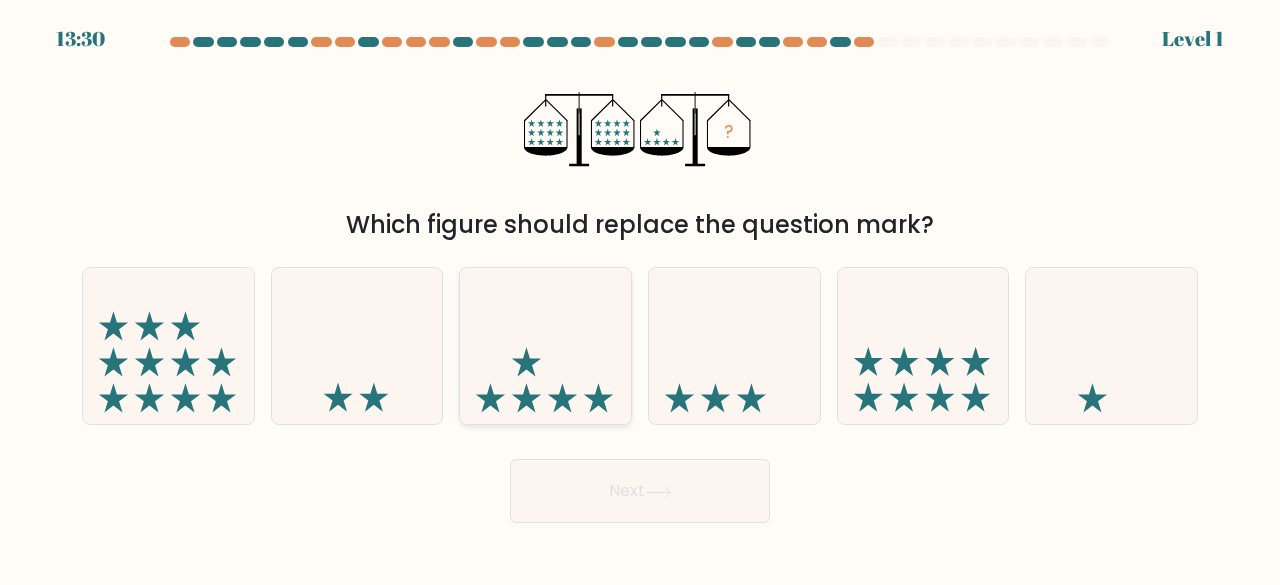 click at bounding box center [545, 345] 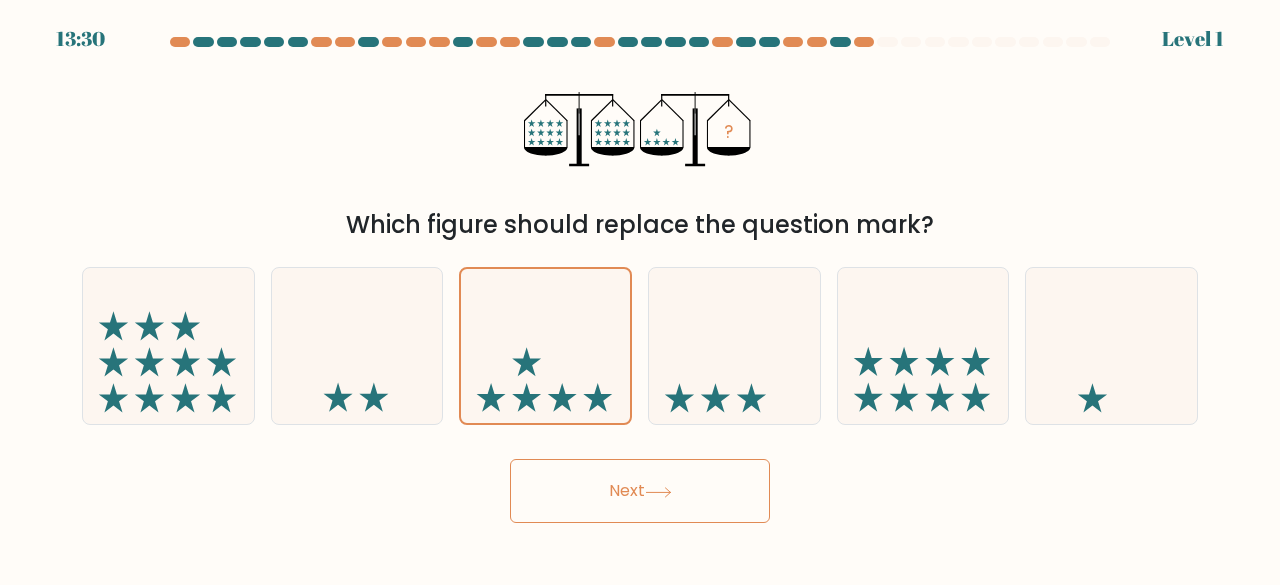 click on "Next" at bounding box center (640, 491) 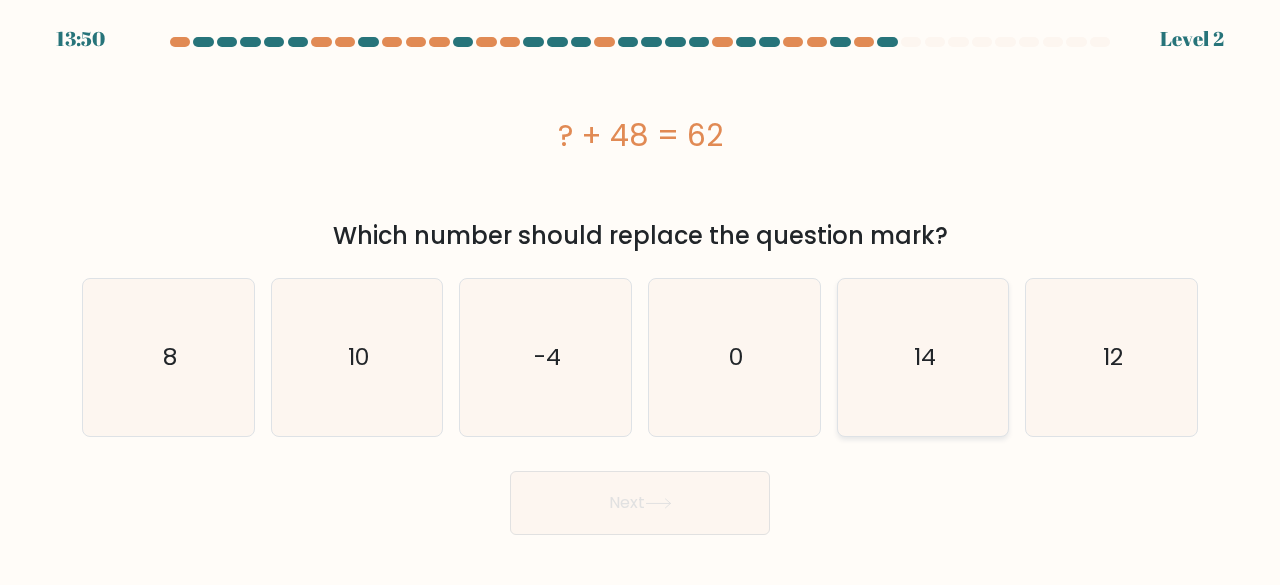 click on "14" at bounding box center (923, 357) 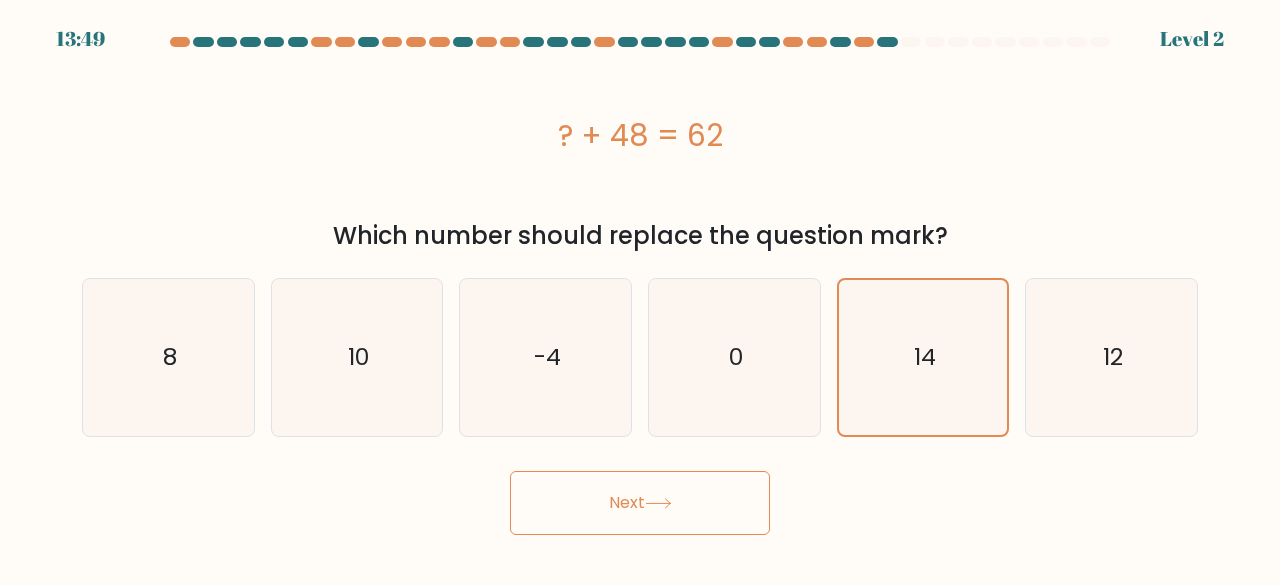 click on "Next" at bounding box center (640, 503) 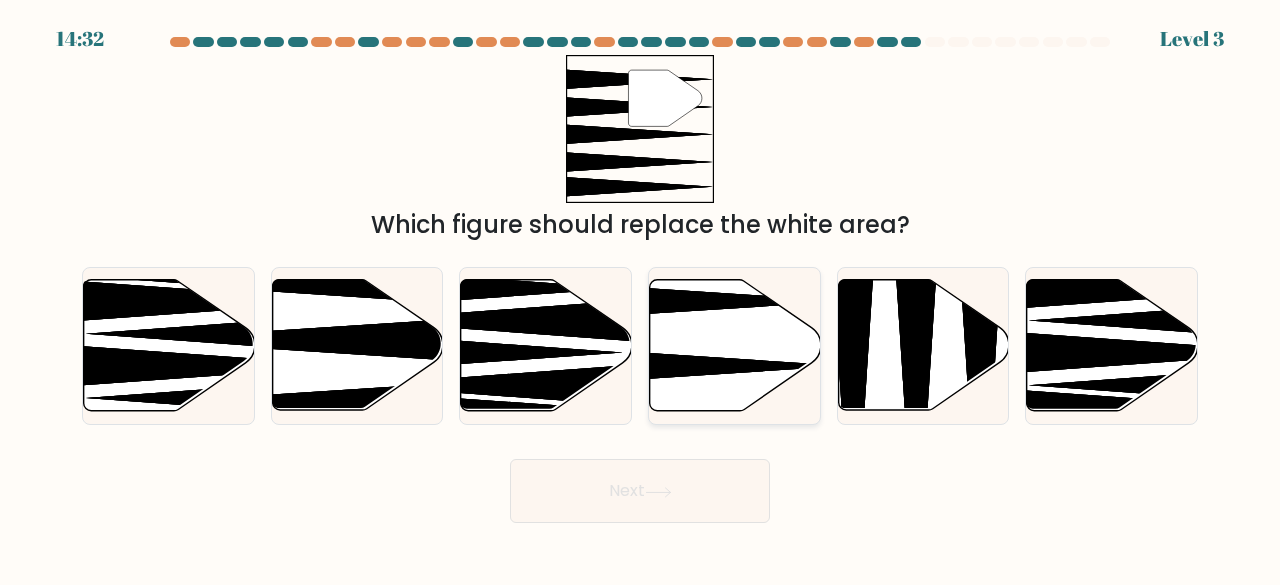 click at bounding box center [735, 345] 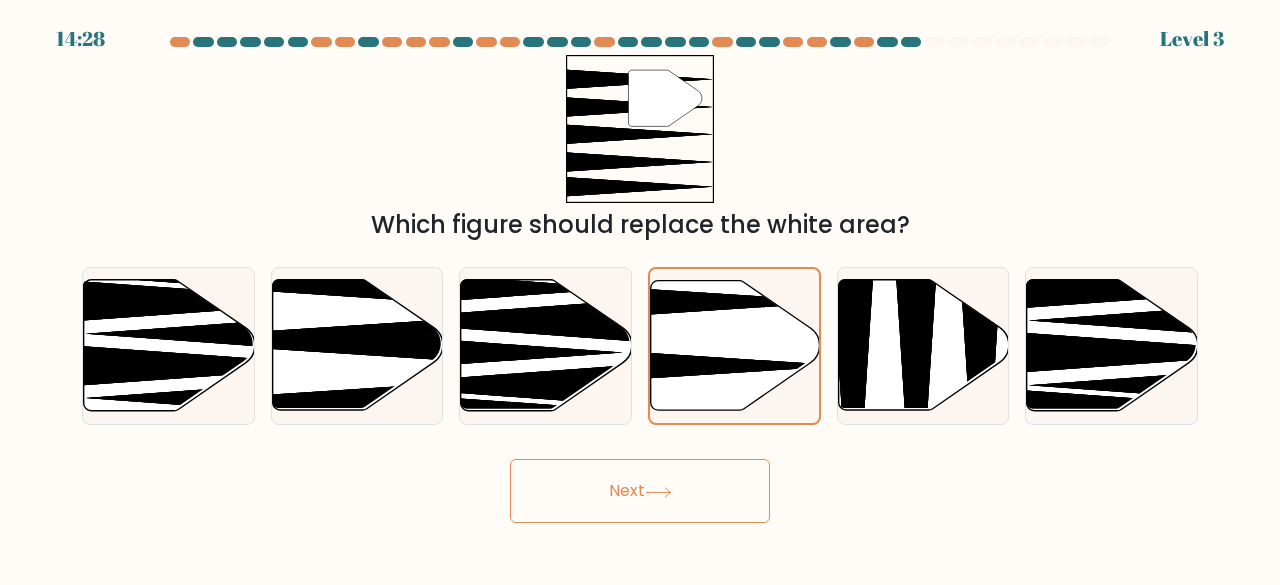 click on "Next" at bounding box center [640, 491] 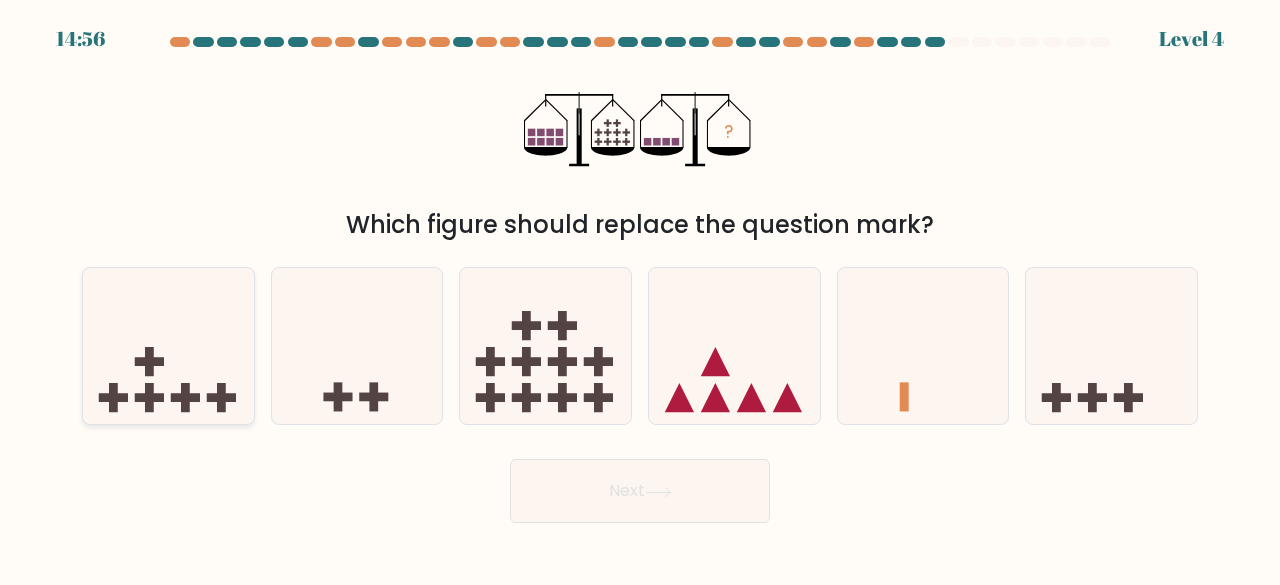 click at bounding box center [168, 345] 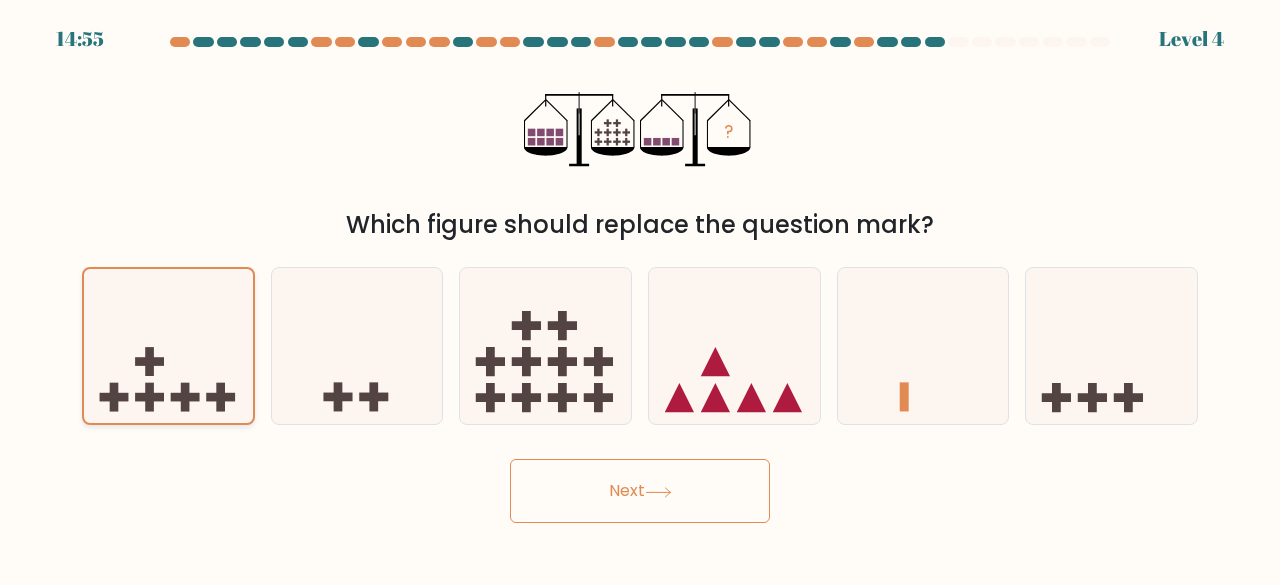 click at bounding box center [658, 492] 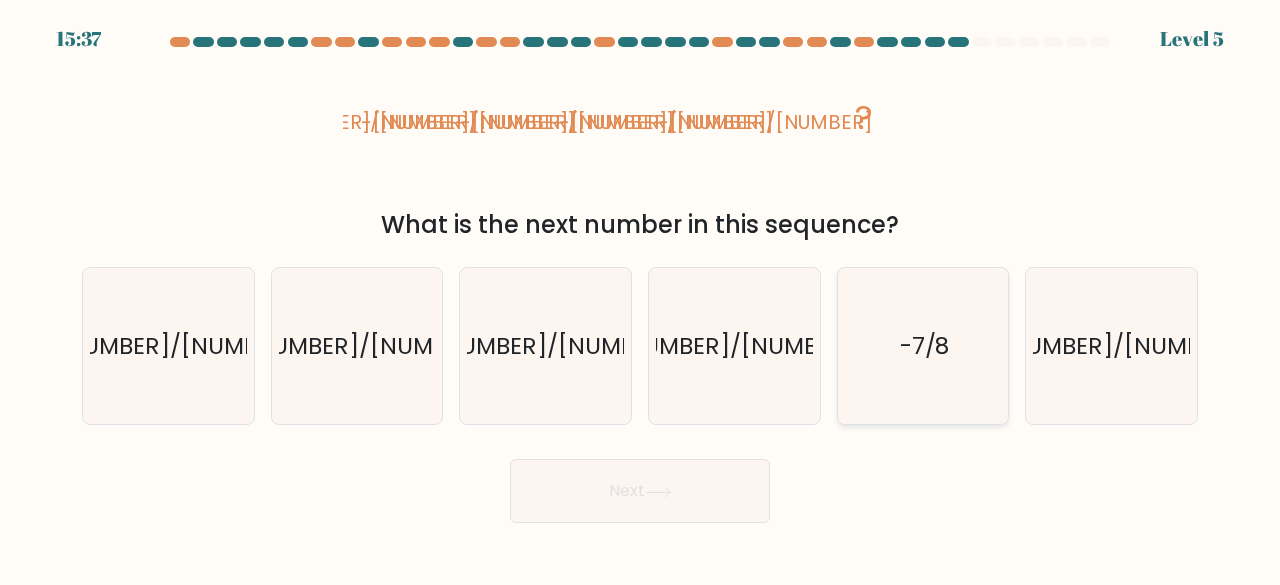 click on "-7/8" at bounding box center (923, 346) 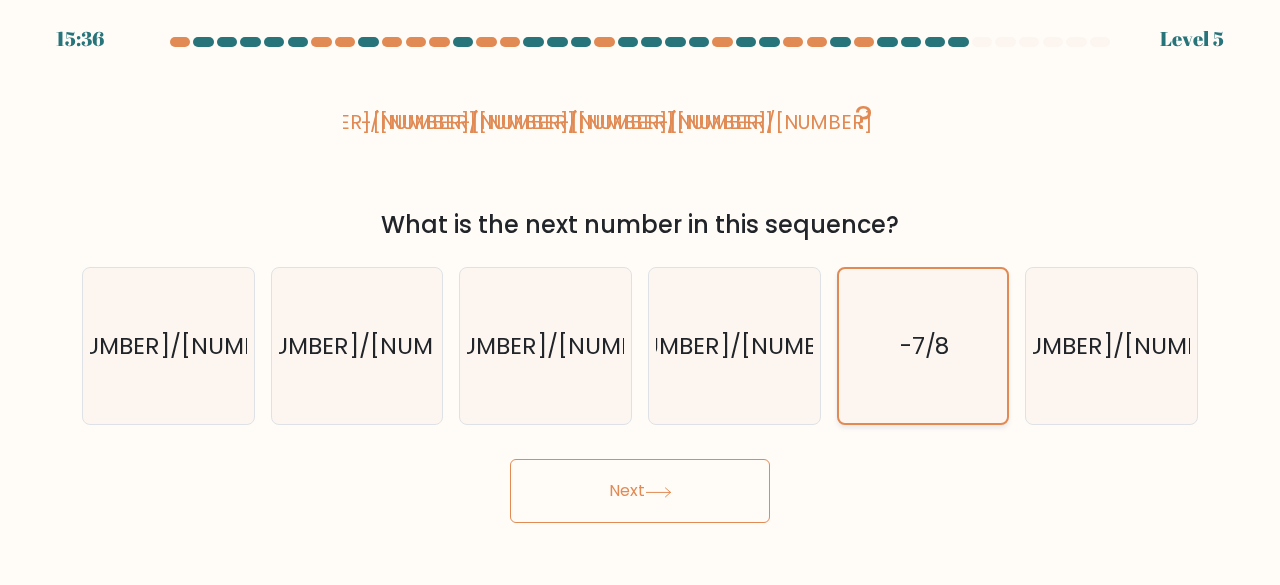 click on "Next" at bounding box center (640, 491) 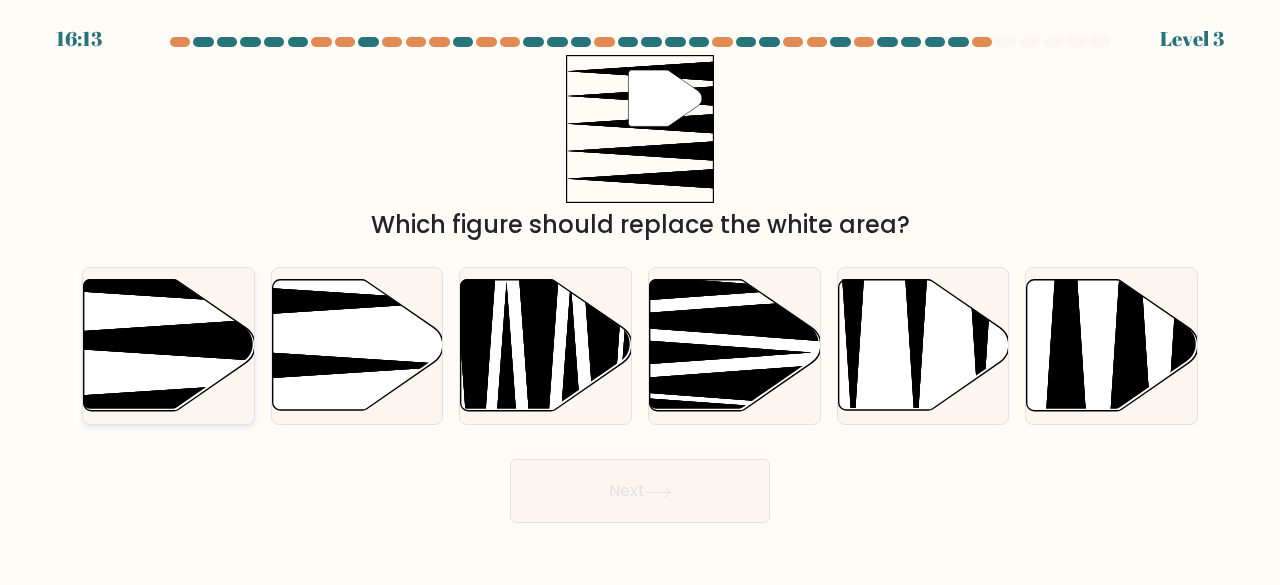click at bounding box center (110, 340) 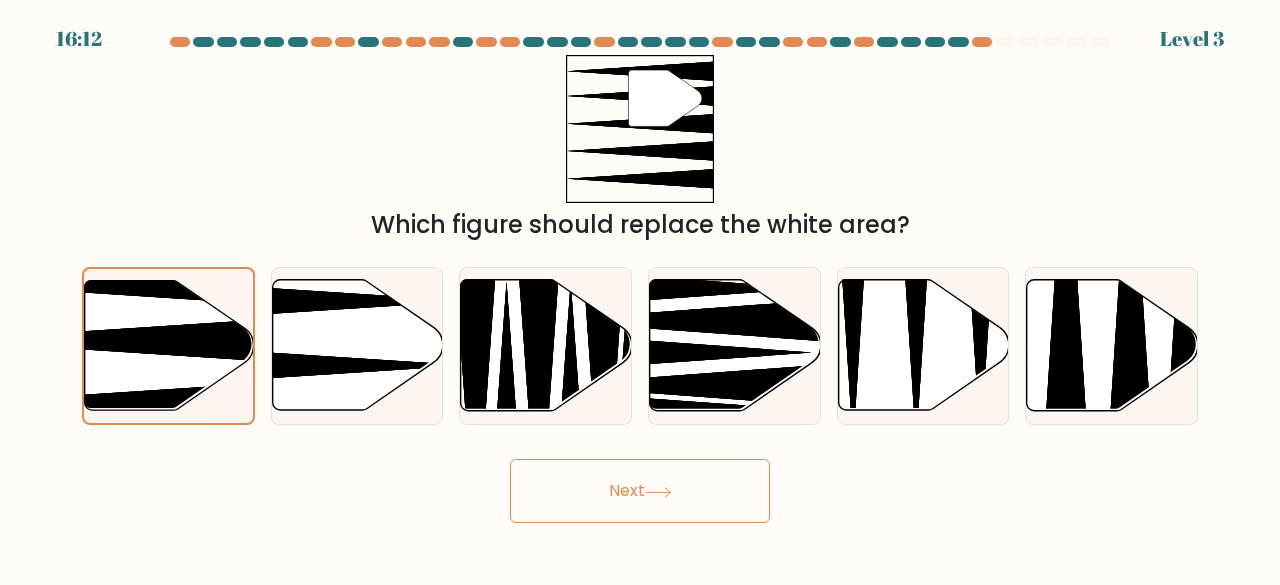 click on "Next" at bounding box center (640, 491) 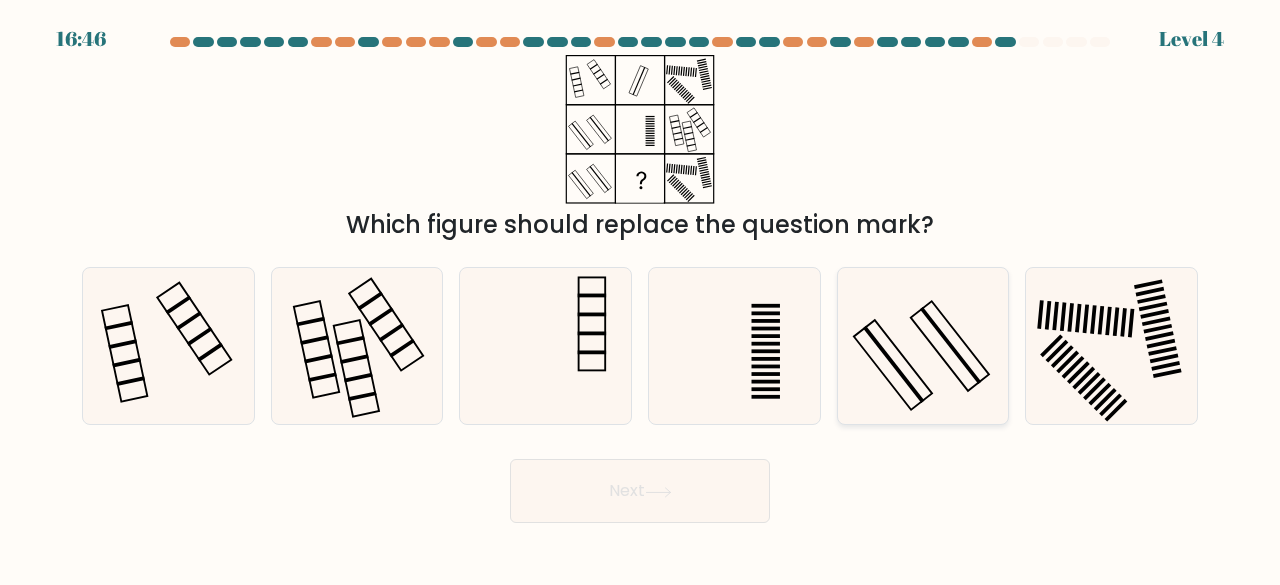 click at bounding box center (923, 346) 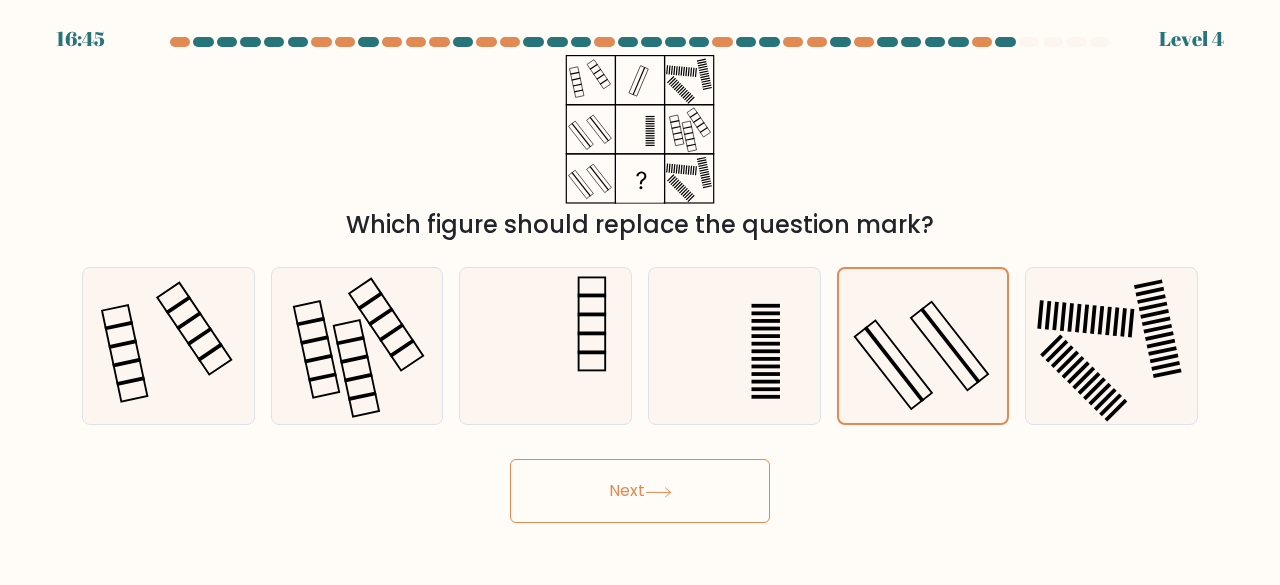 click on "Next" at bounding box center (640, 491) 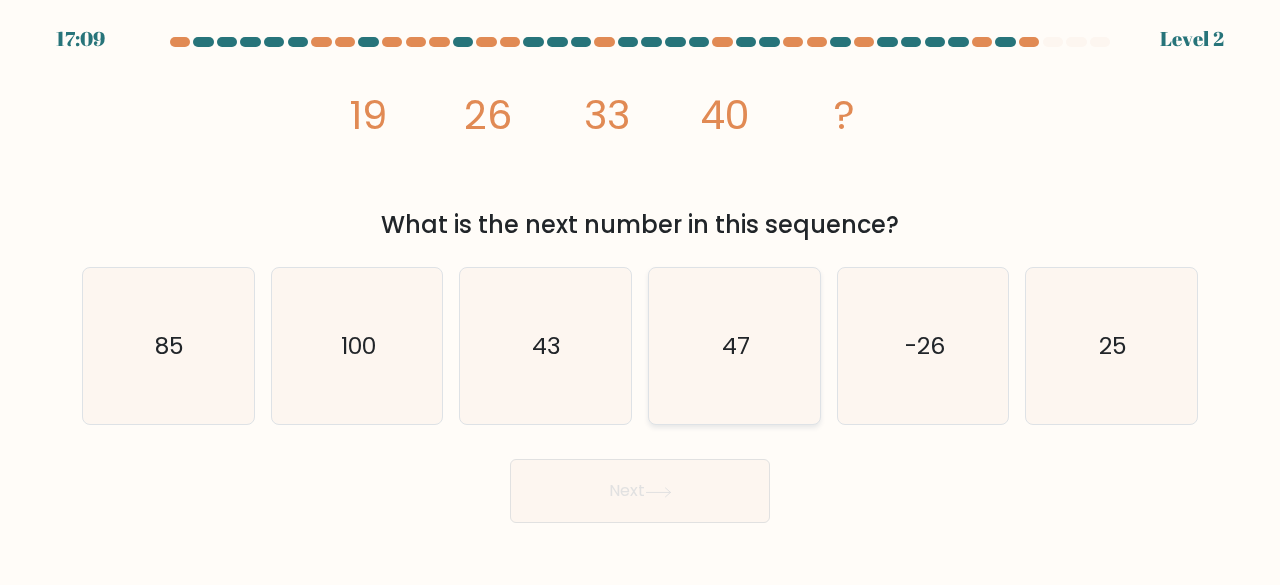 click on "47" at bounding box center [734, 346] 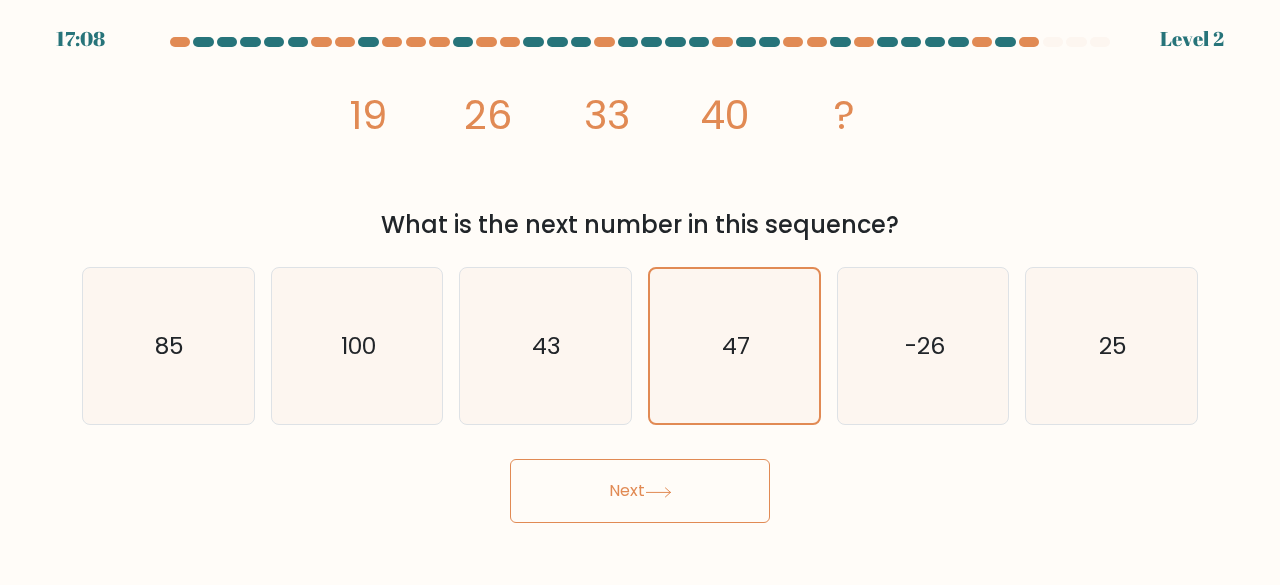 click on "Next" at bounding box center (640, 491) 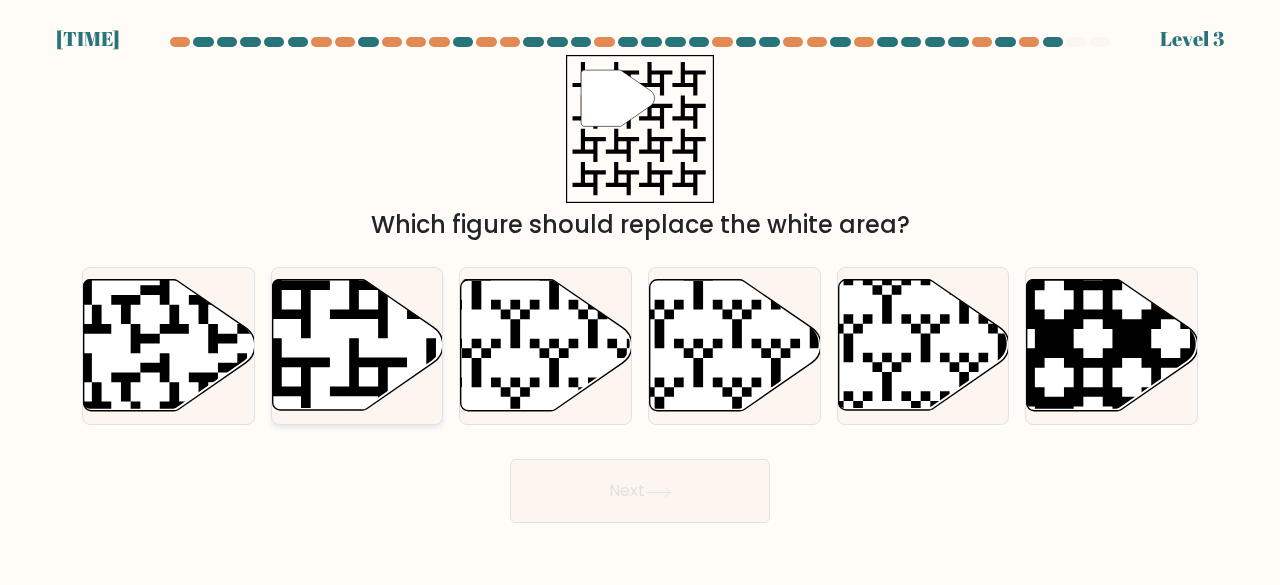 click at bounding box center [357, 345] 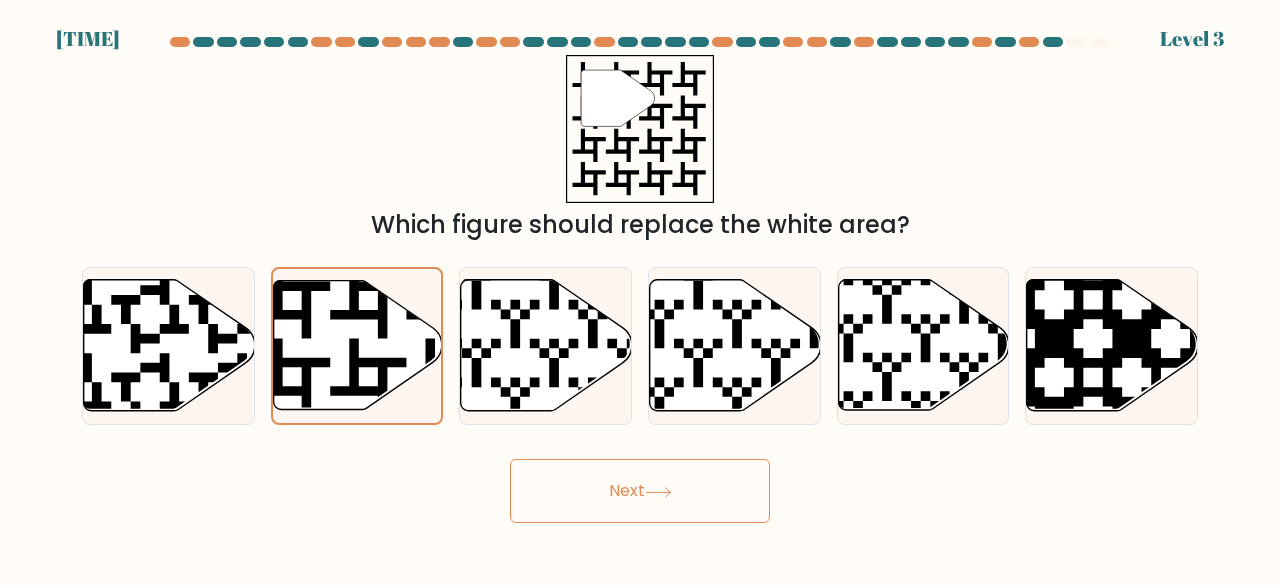 click on "Next" at bounding box center [640, 491] 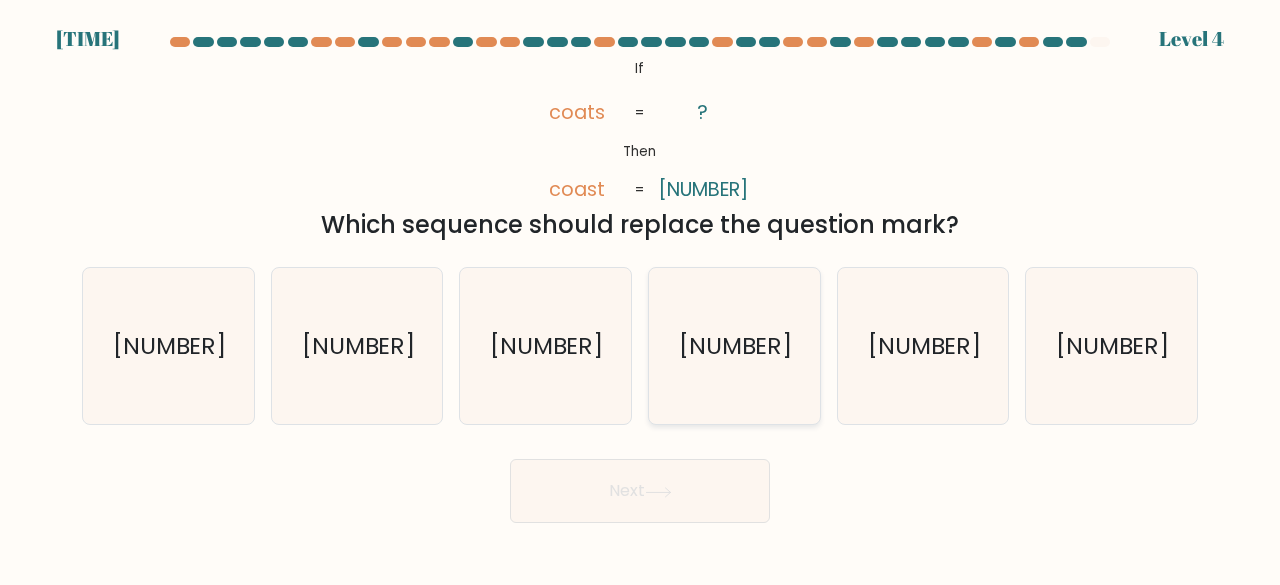 click on "64239" at bounding box center (736, 345) 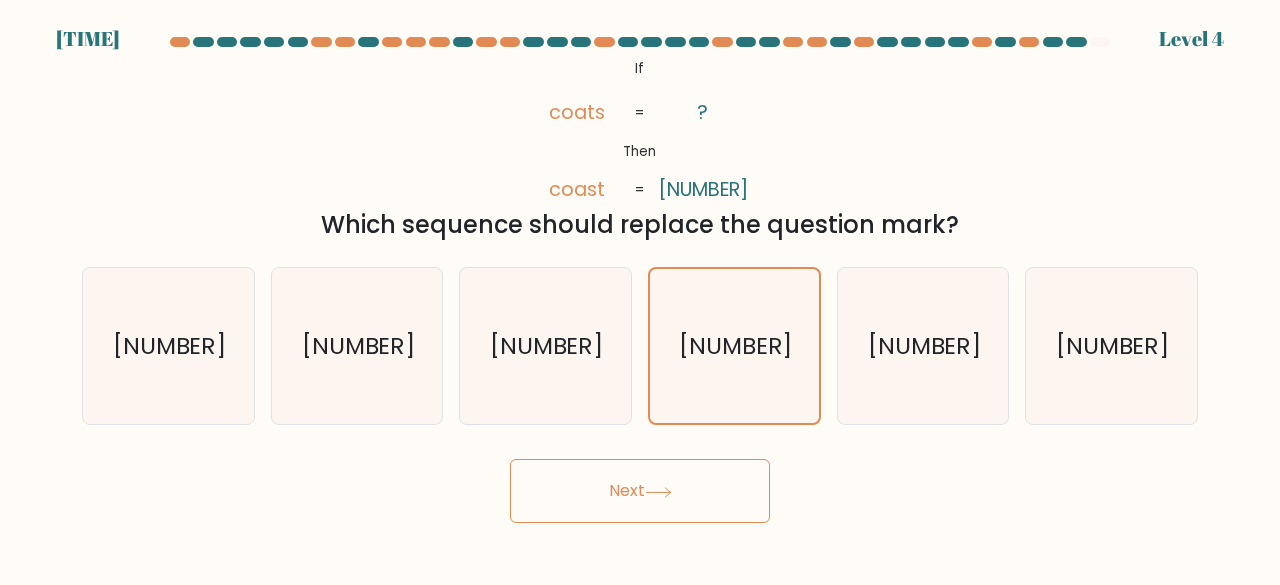 click on "Next" at bounding box center (640, 491) 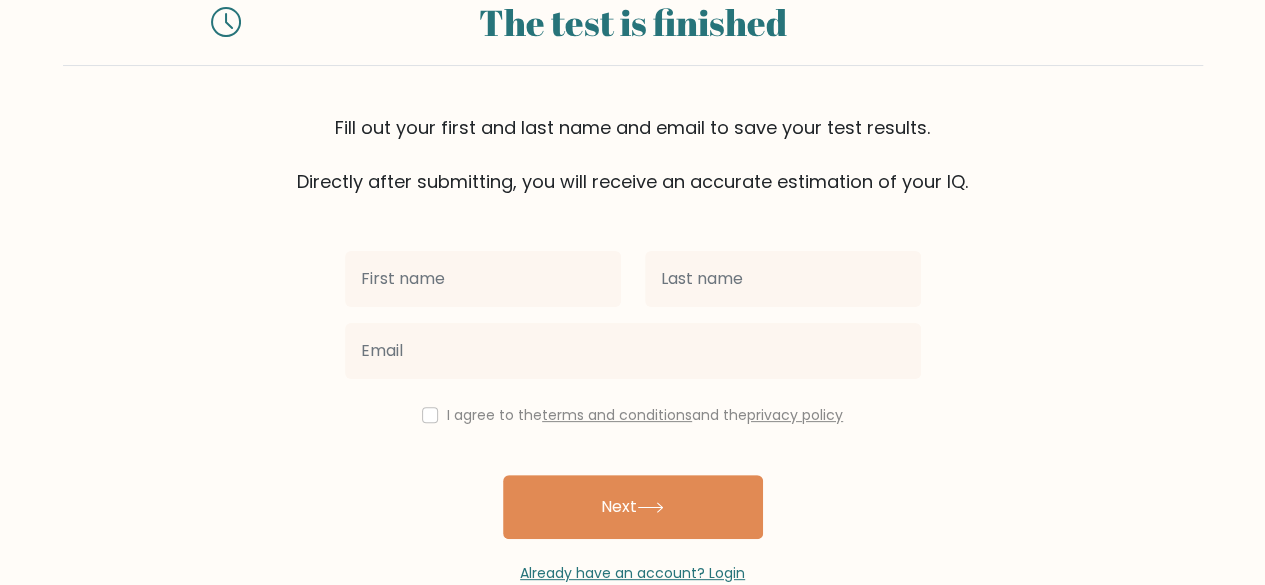 scroll, scrollTop: 77, scrollLeft: 0, axis: vertical 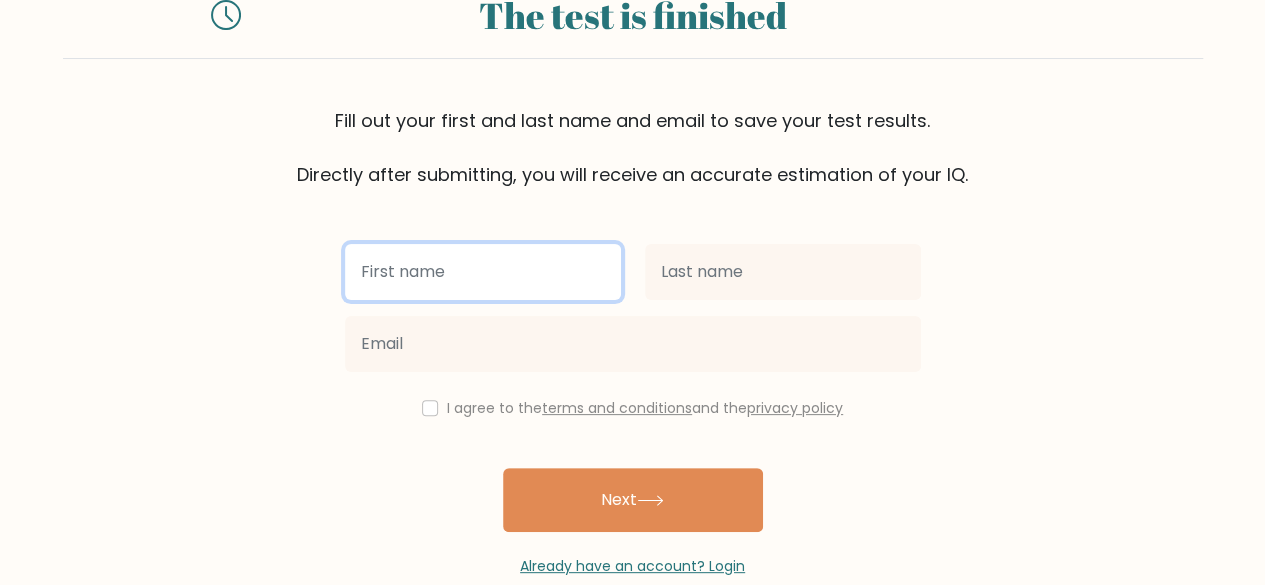 click at bounding box center (483, 272) 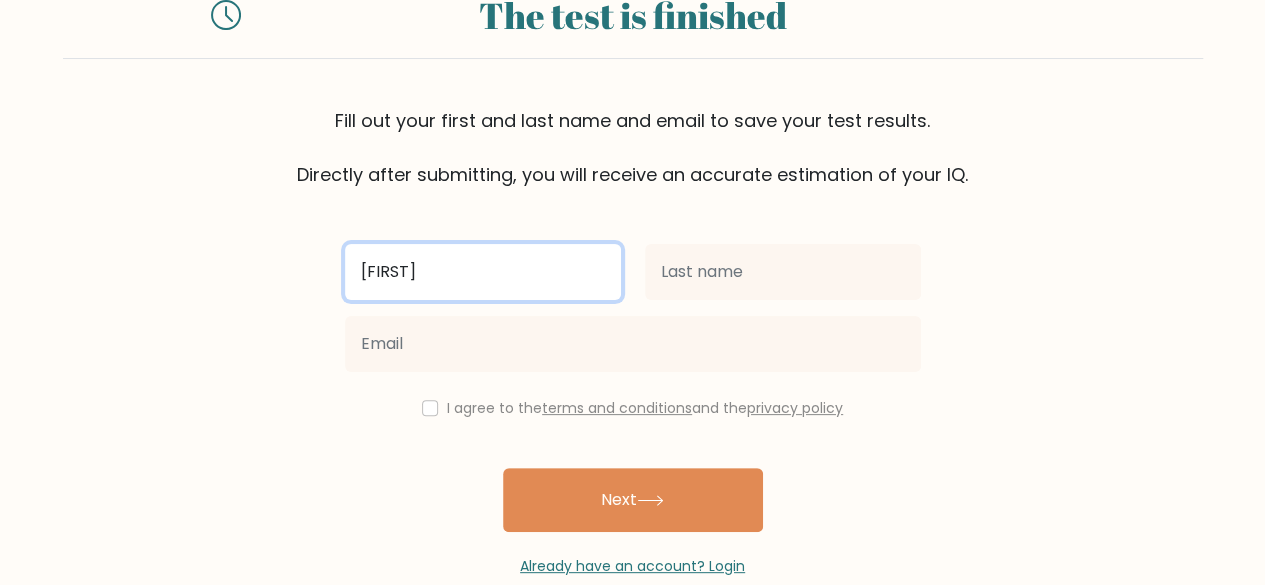type on "abdullah" 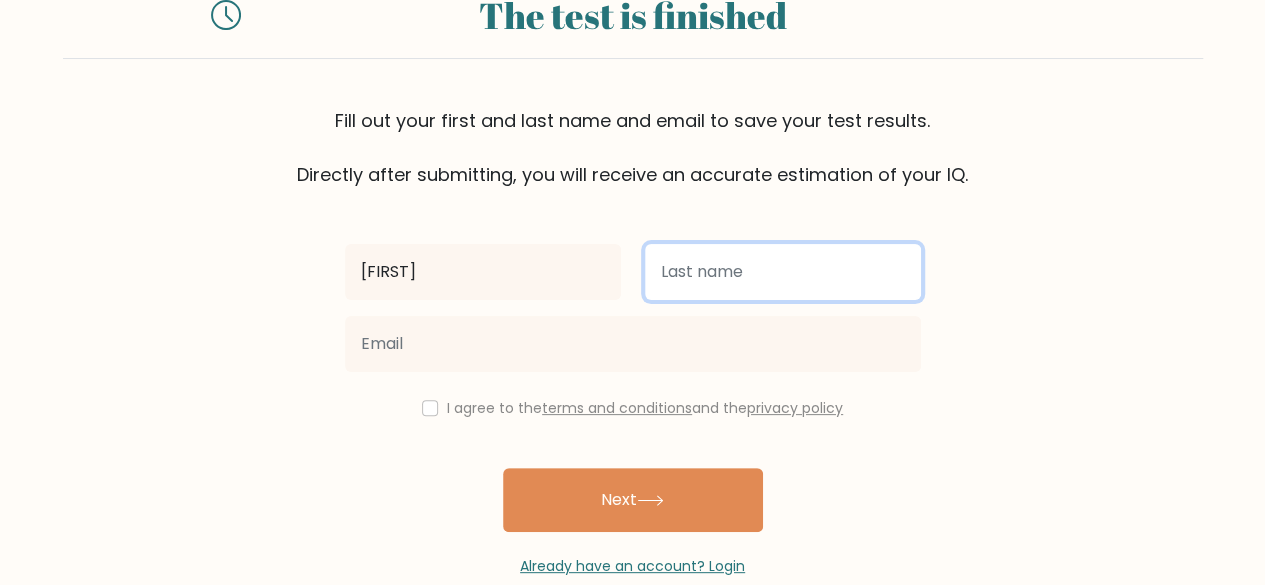 click at bounding box center [783, 272] 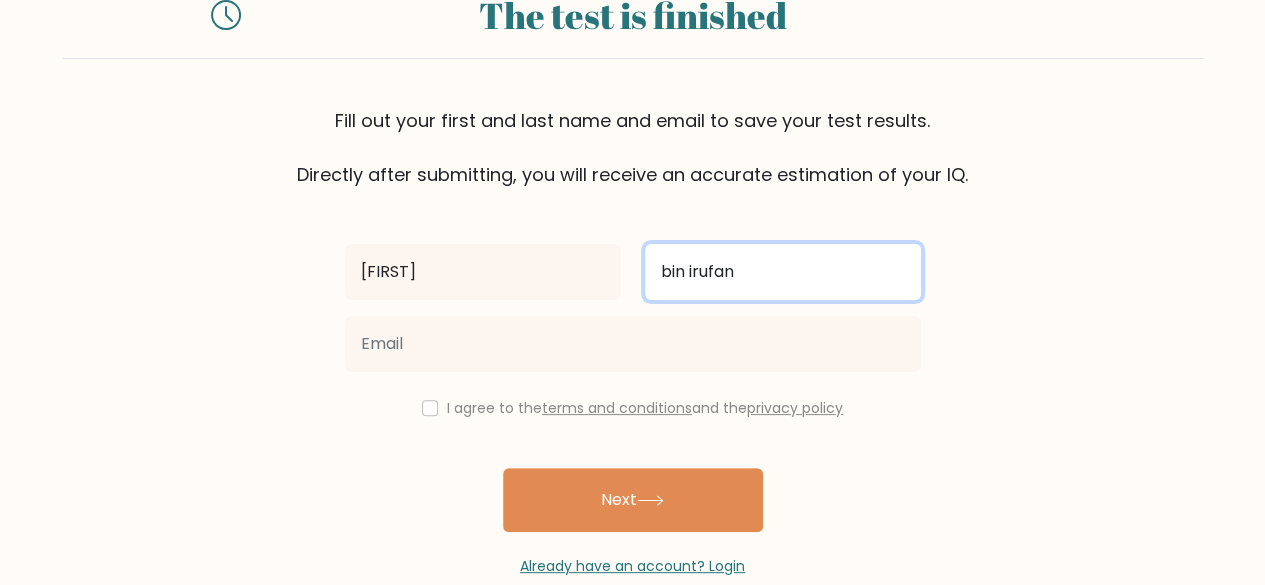type on "bin irufan" 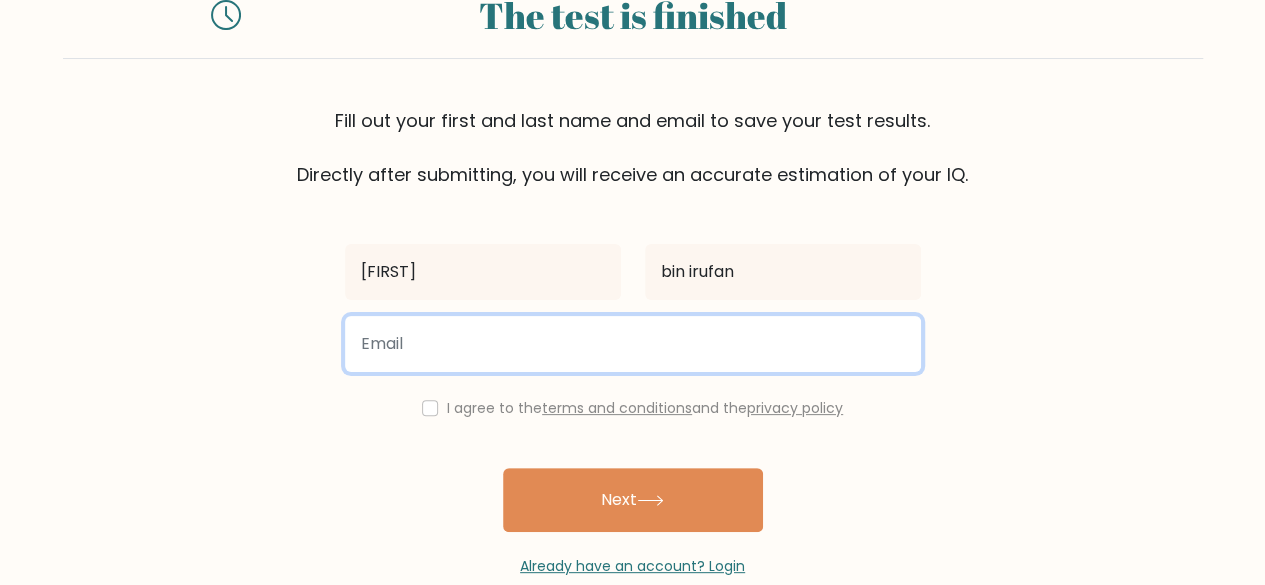 click at bounding box center (633, 344) 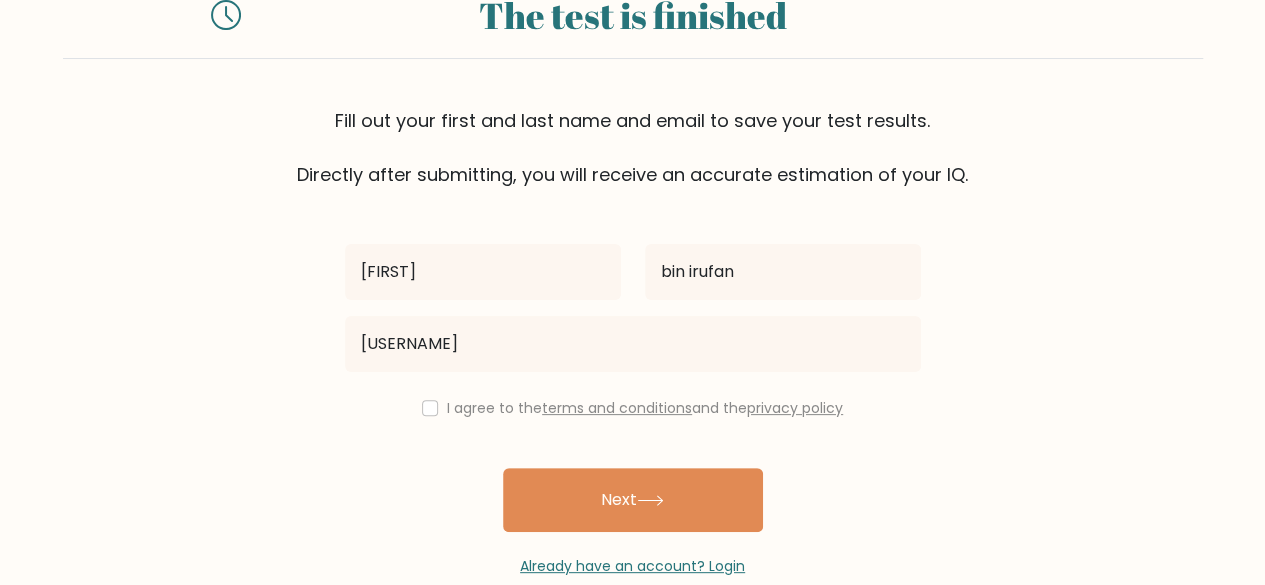 click on "The test is finished
Fill out your first and last name and email to save your test results.
Directly after submitting, you will receive an accurate estimation of your IQ.
abdullah" at bounding box center (632, 274) 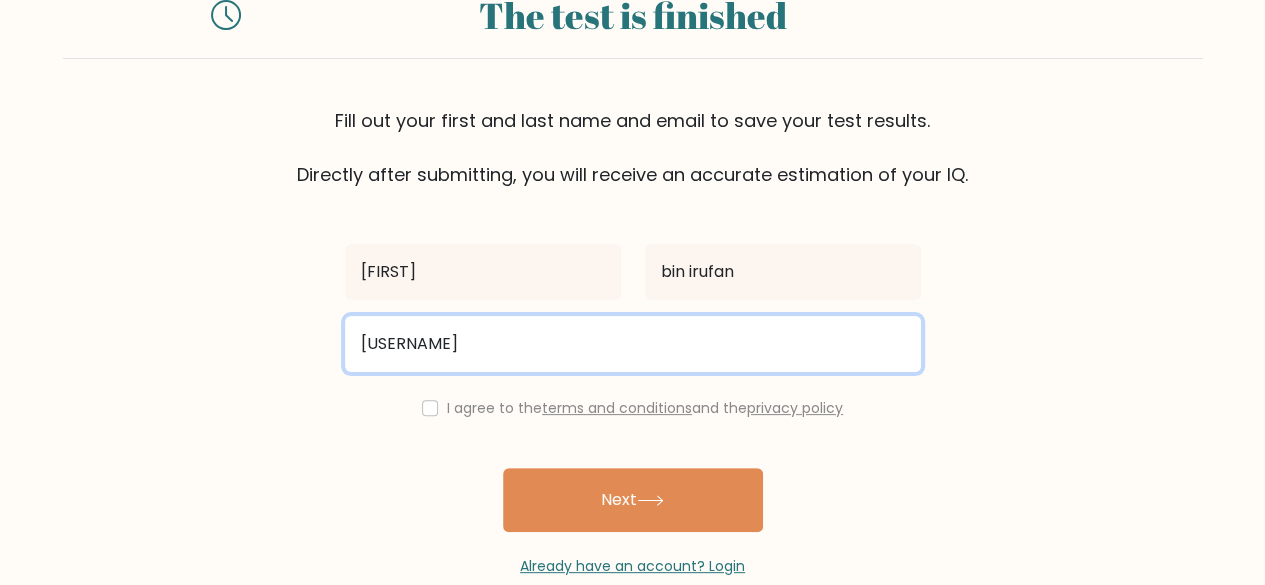 click on "kingabbu" at bounding box center [633, 344] 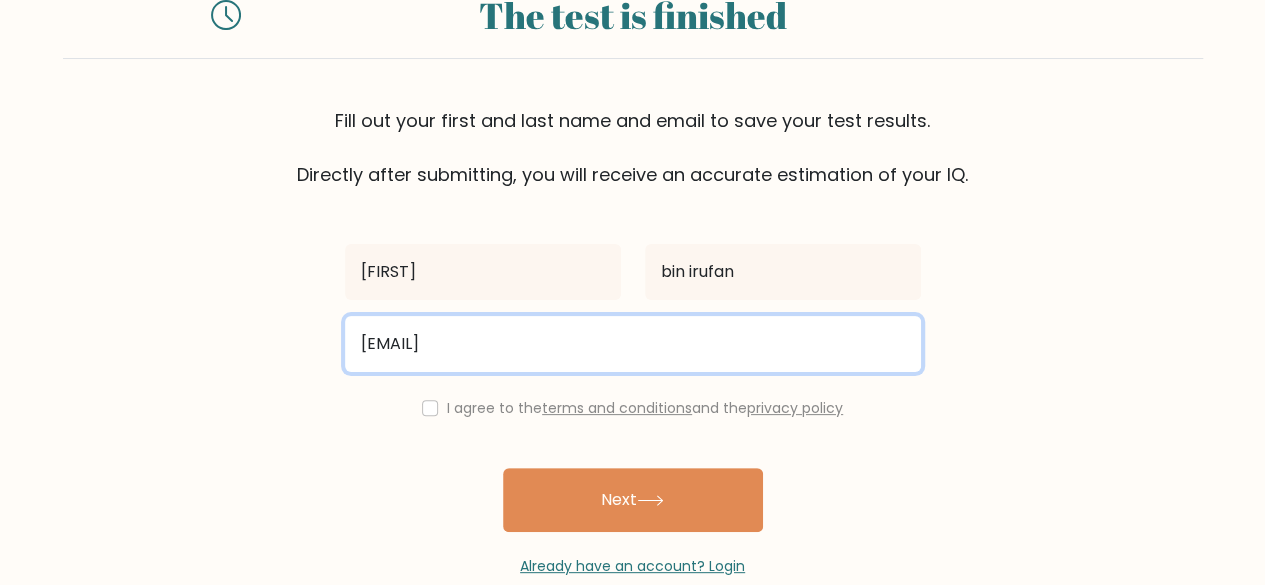 type on "kingabbu611@gmail.com" 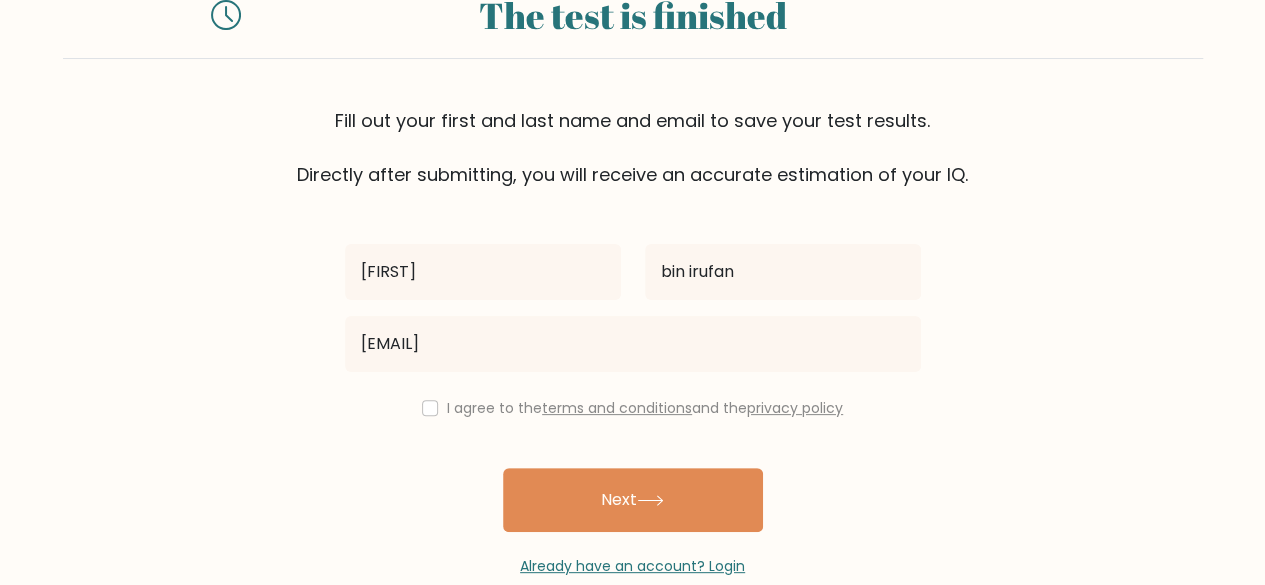 click at bounding box center (430, 408) 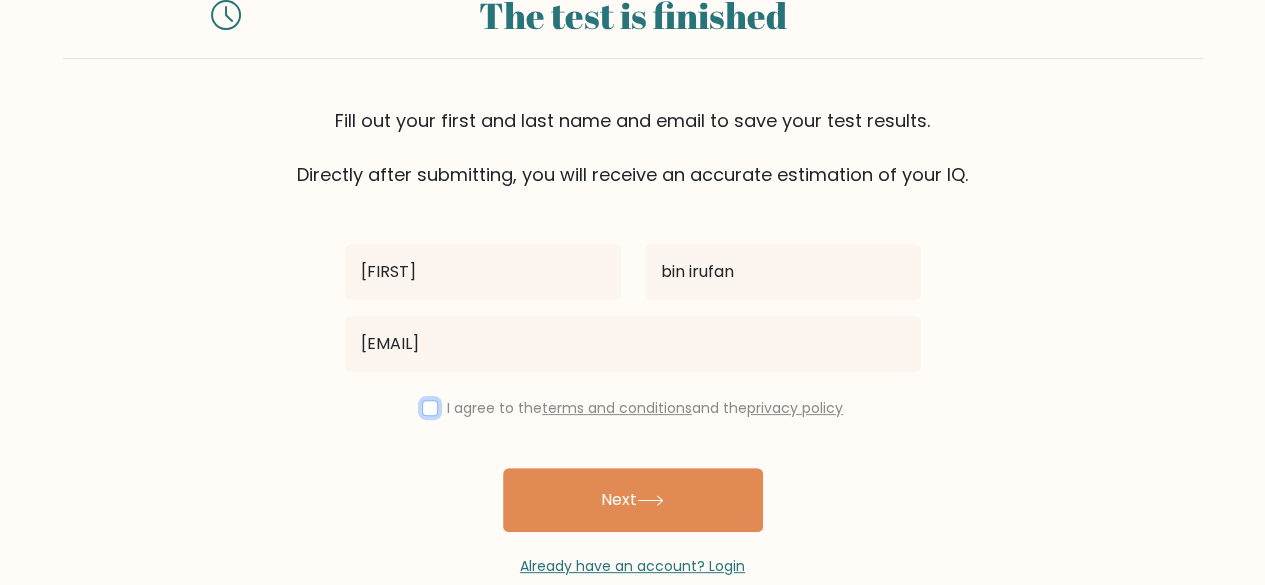 checkbox on "true" 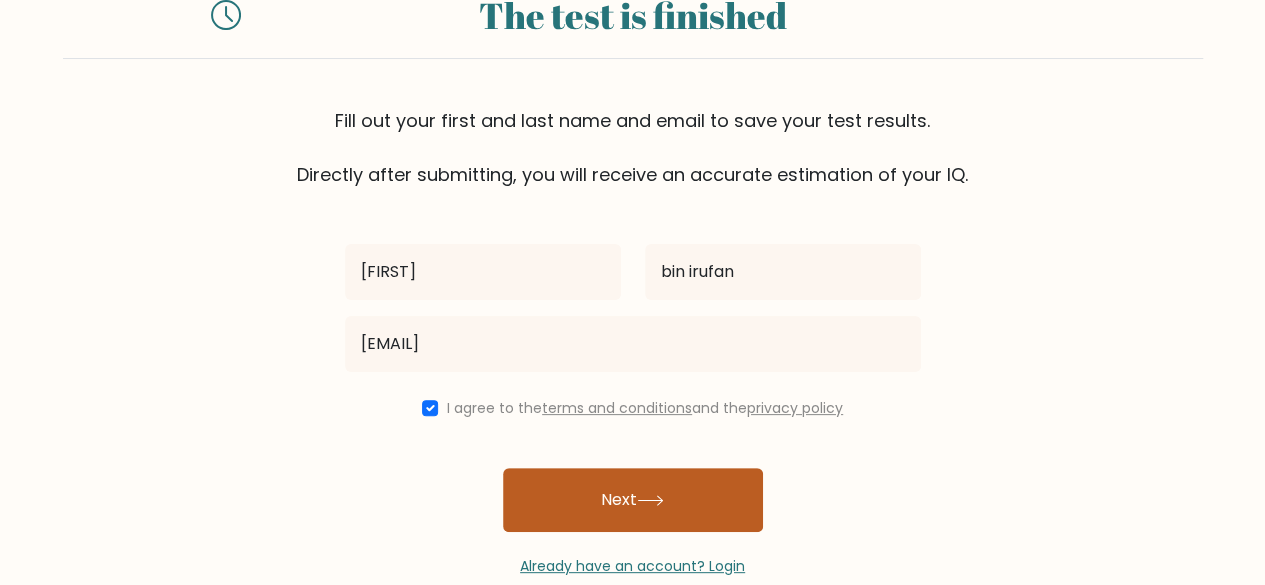 click on "Next" at bounding box center [633, 500] 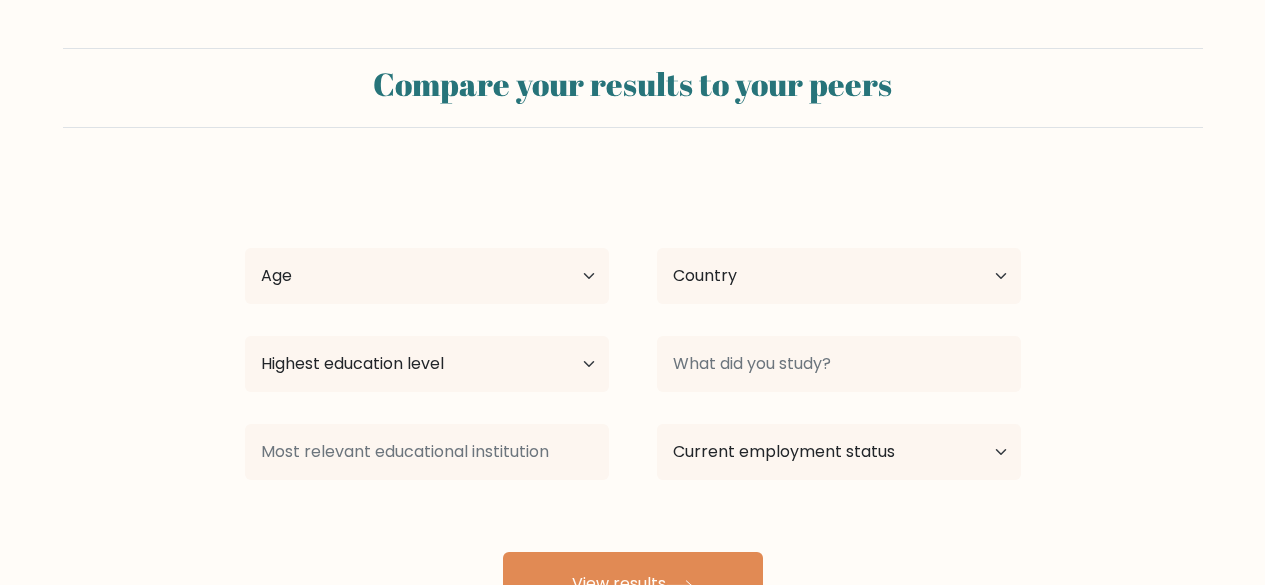scroll, scrollTop: 0, scrollLeft: 0, axis: both 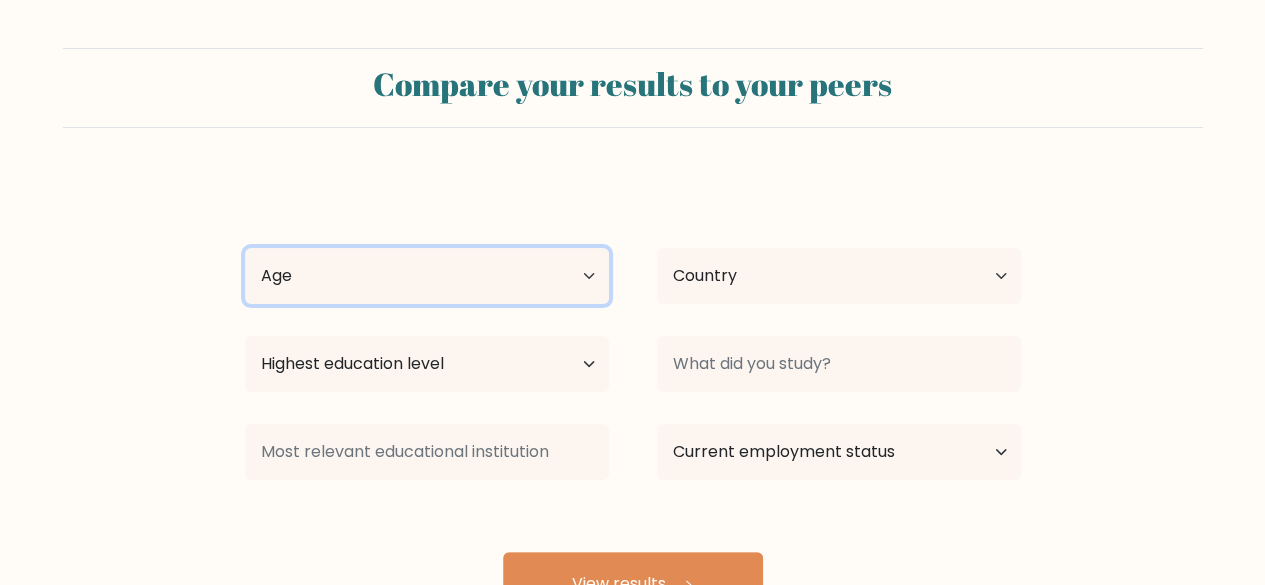 click on "Age
Under 18 years old
18-24 years old
25-34 years old
35-44 years old
45-54 years old
55-64 years old
65 years old and above" at bounding box center [427, 276] 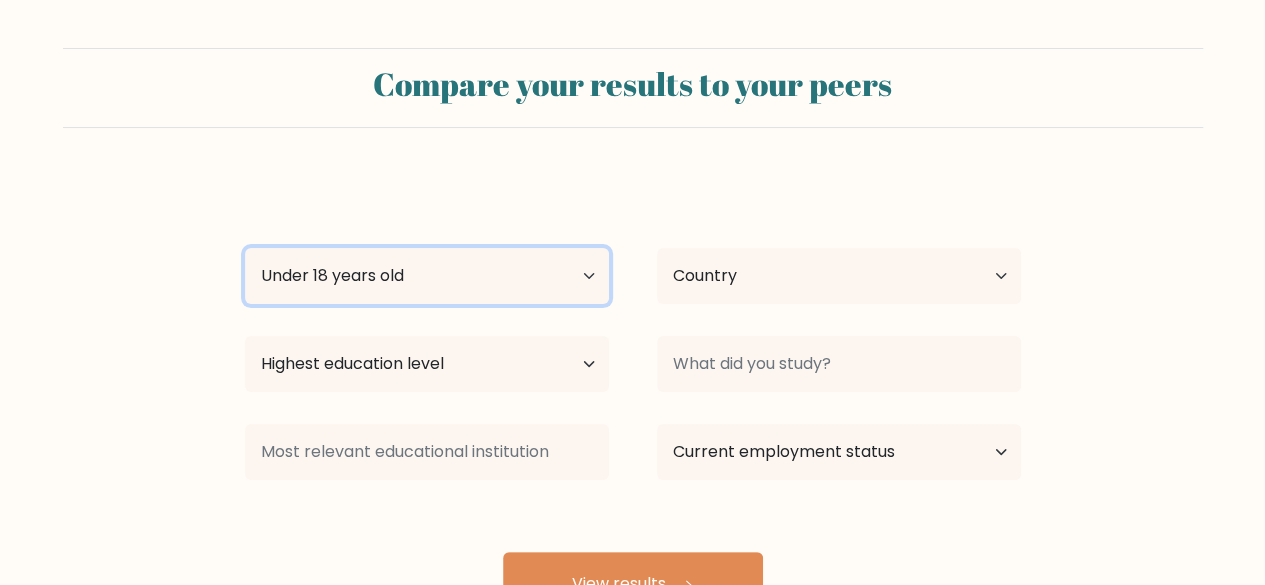 click on "Age
Under 18 years old
18-24 years old
25-34 years old
35-44 years old
45-54 years old
55-64 years old
65 years old and above" at bounding box center [427, 276] 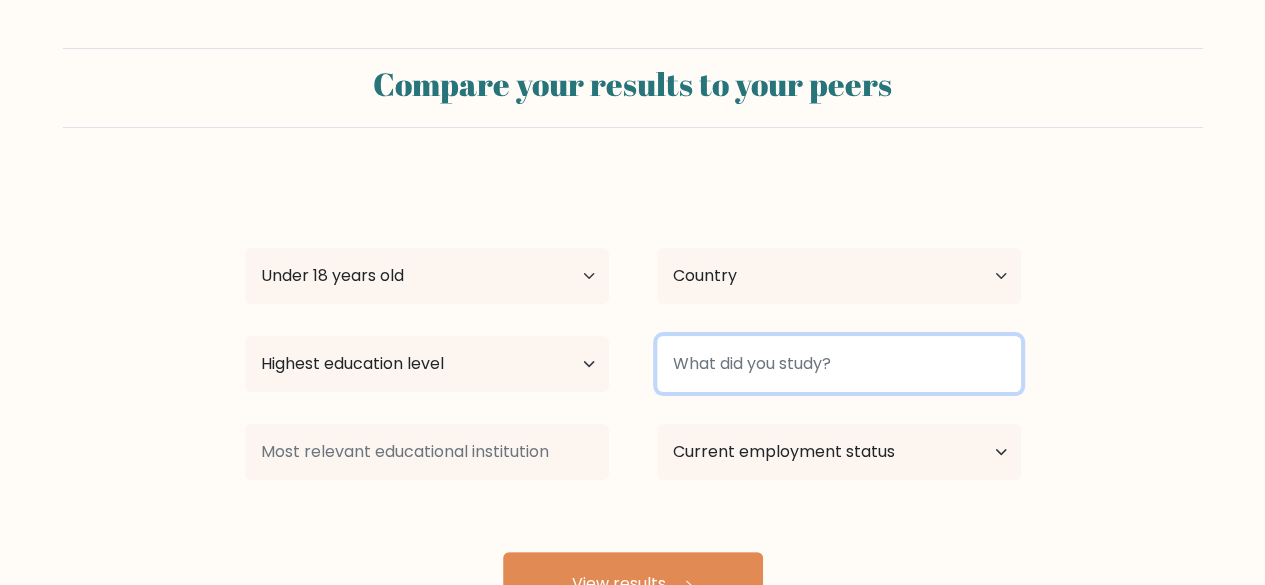 click at bounding box center (839, 364) 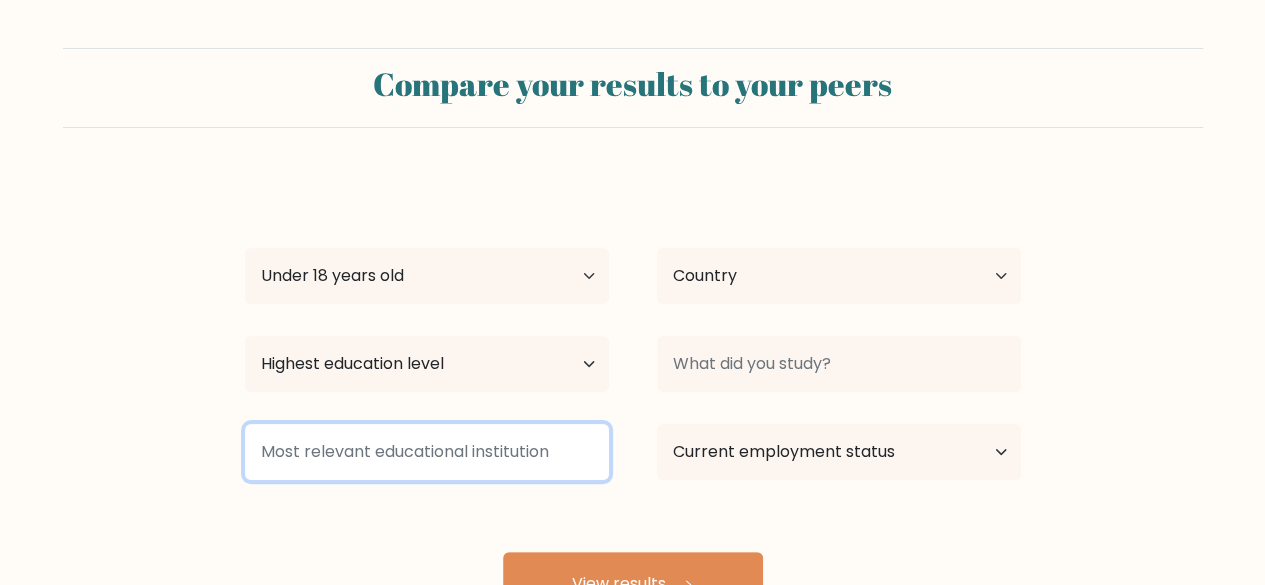 click at bounding box center (427, 452) 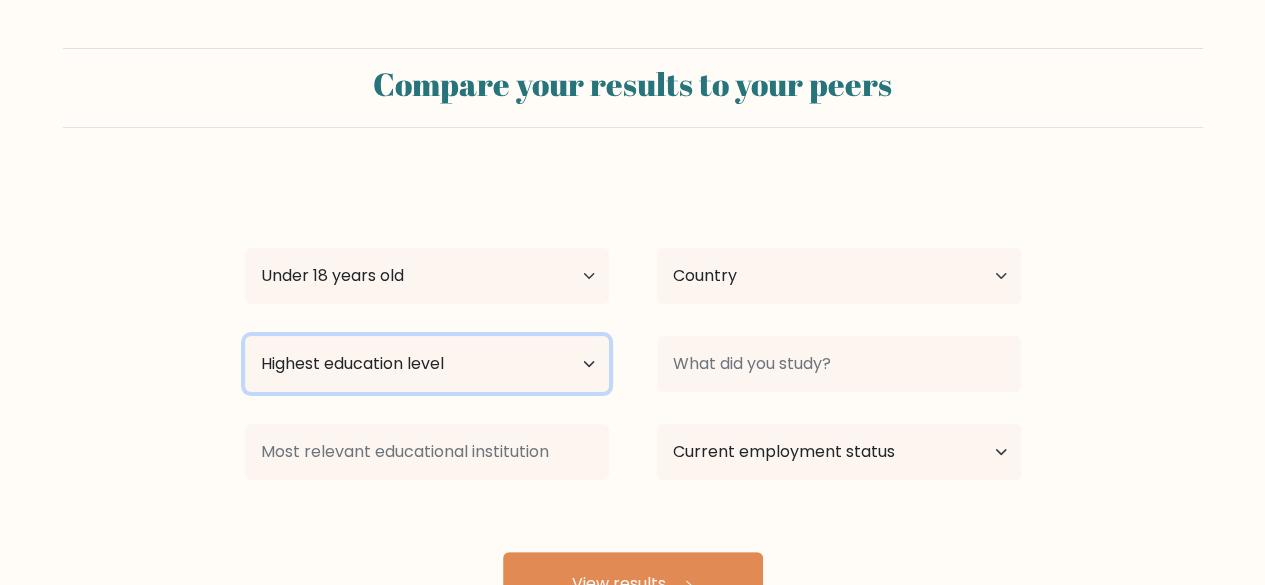 click on "Highest education level
No schooling
Primary
Lower Secondary
Upper Secondary
Occupation Specific
Bachelor's degree
Master's degree
Doctoral degree" at bounding box center [427, 364] 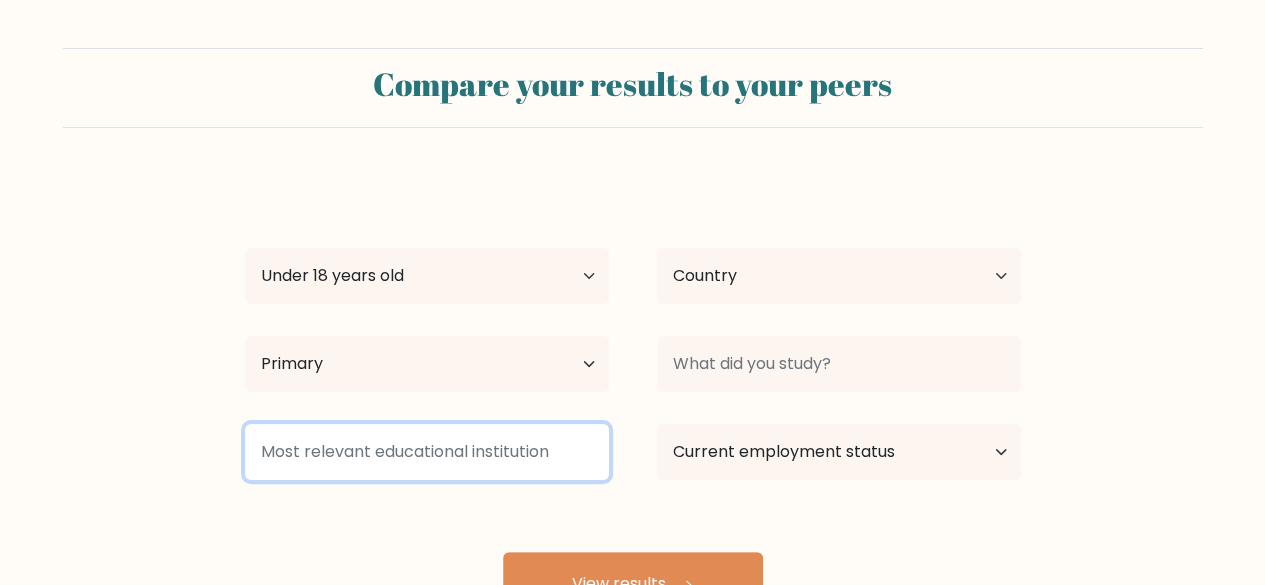 click at bounding box center (427, 452) 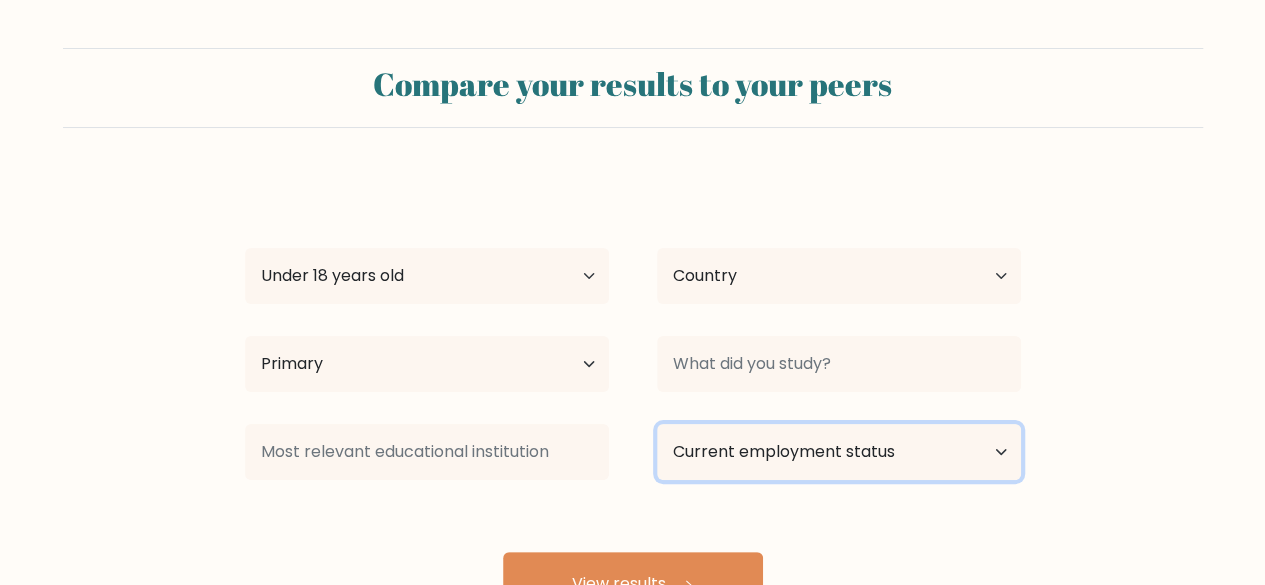 click on "Current employment status
Employed
Student
Retired
Other / prefer not to answer" at bounding box center [839, 452] 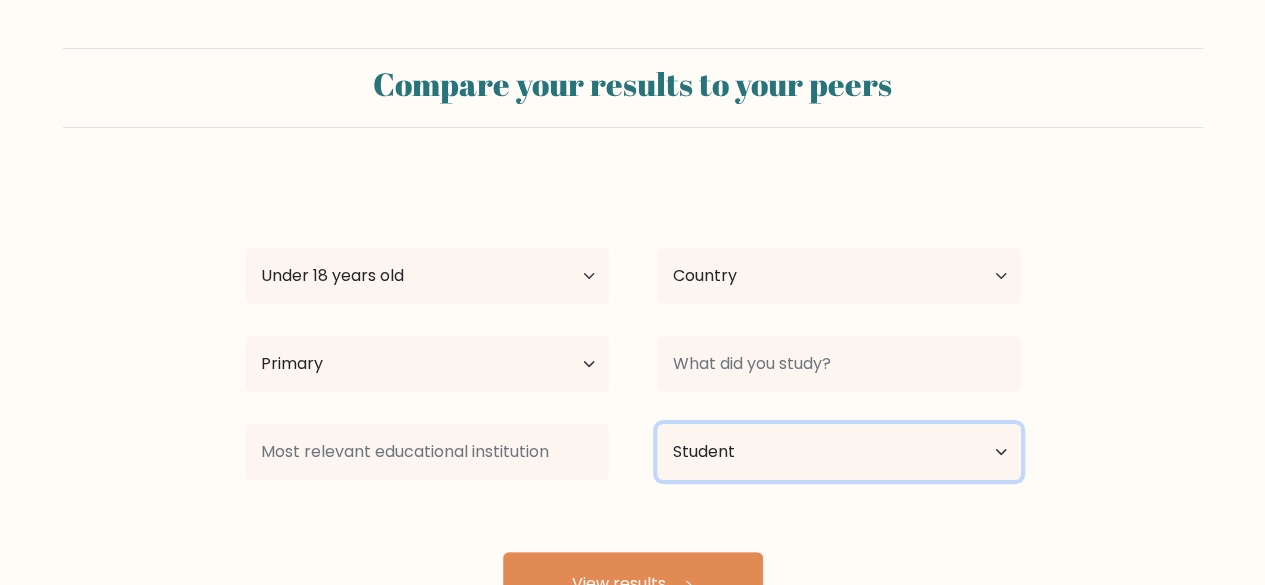 click on "Current employment status
Employed
Student
Retired
Other / prefer not to answer" at bounding box center (839, 452) 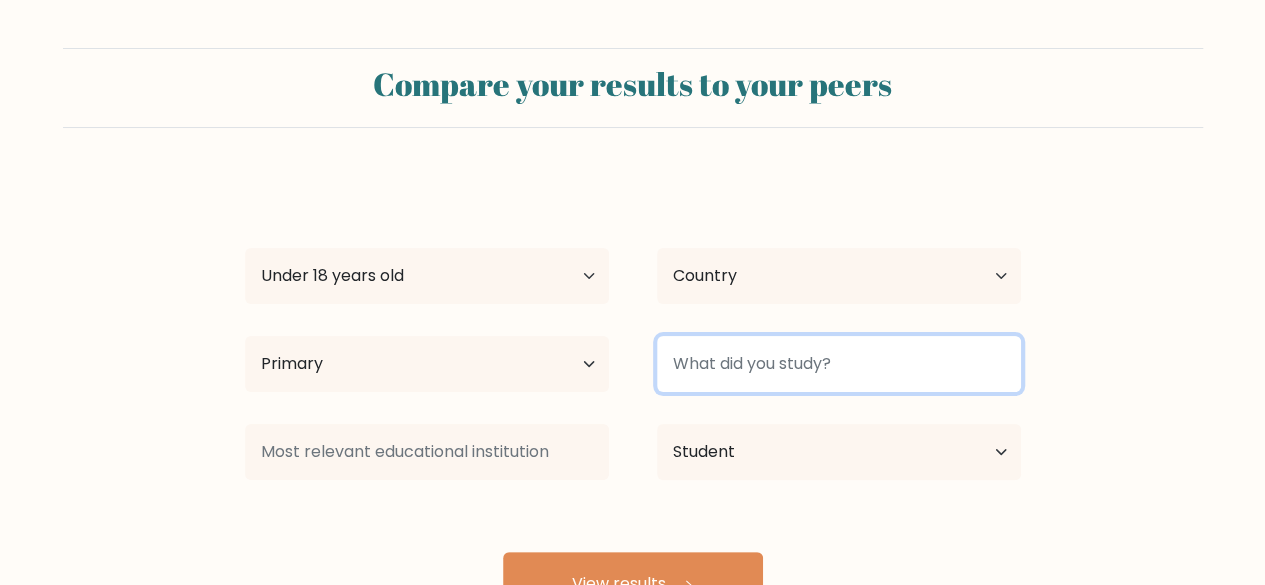 click at bounding box center (839, 364) 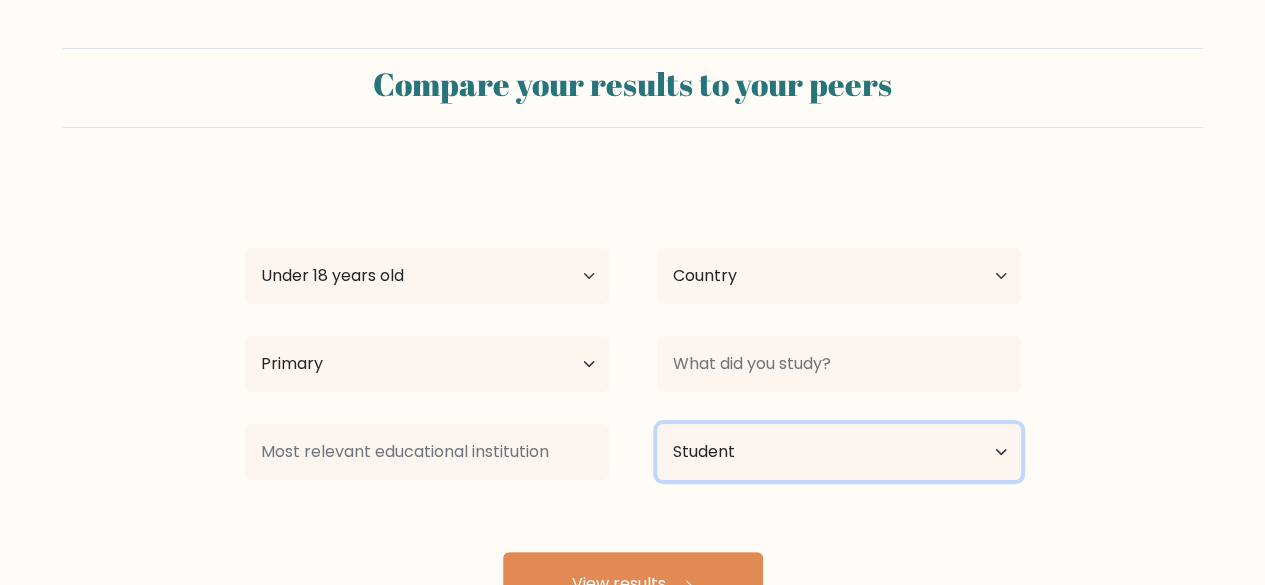 click on "Current employment status
Employed
Student
Retired
Other / prefer not to answer" at bounding box center [839, 452] 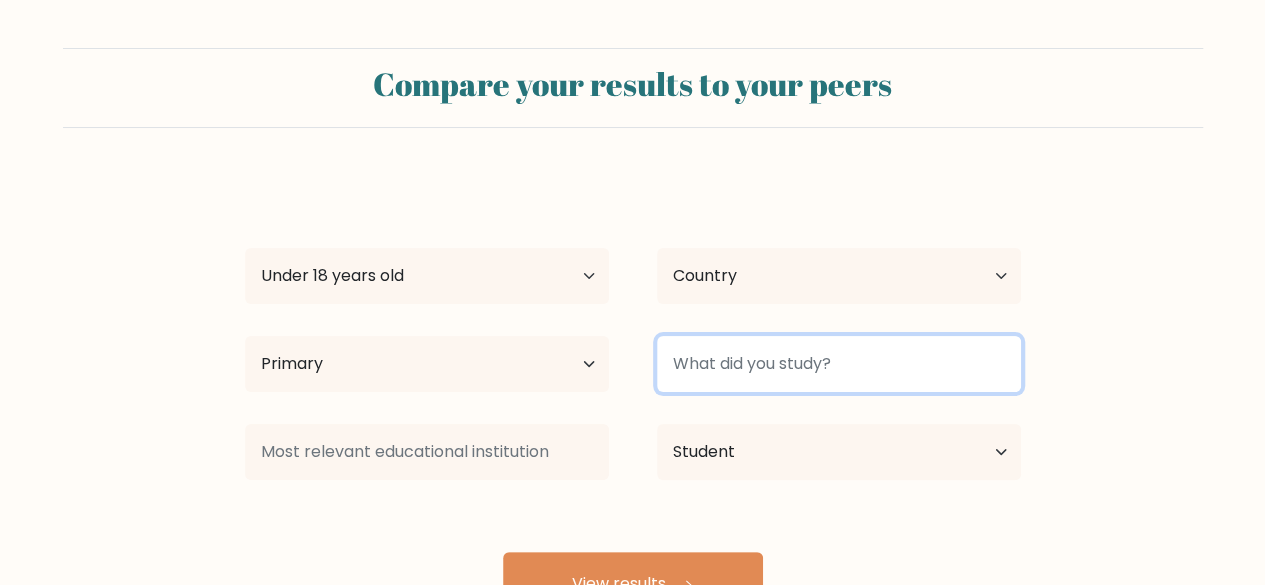 click at bounding box center (839, 364) 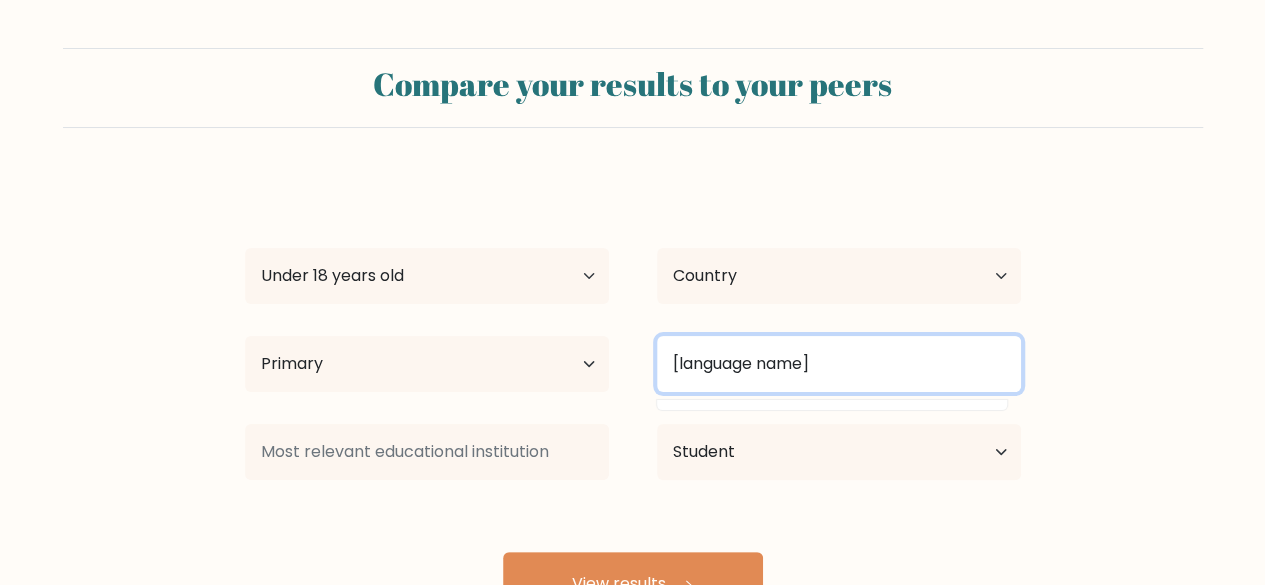 type on "dhivehi lenguige" 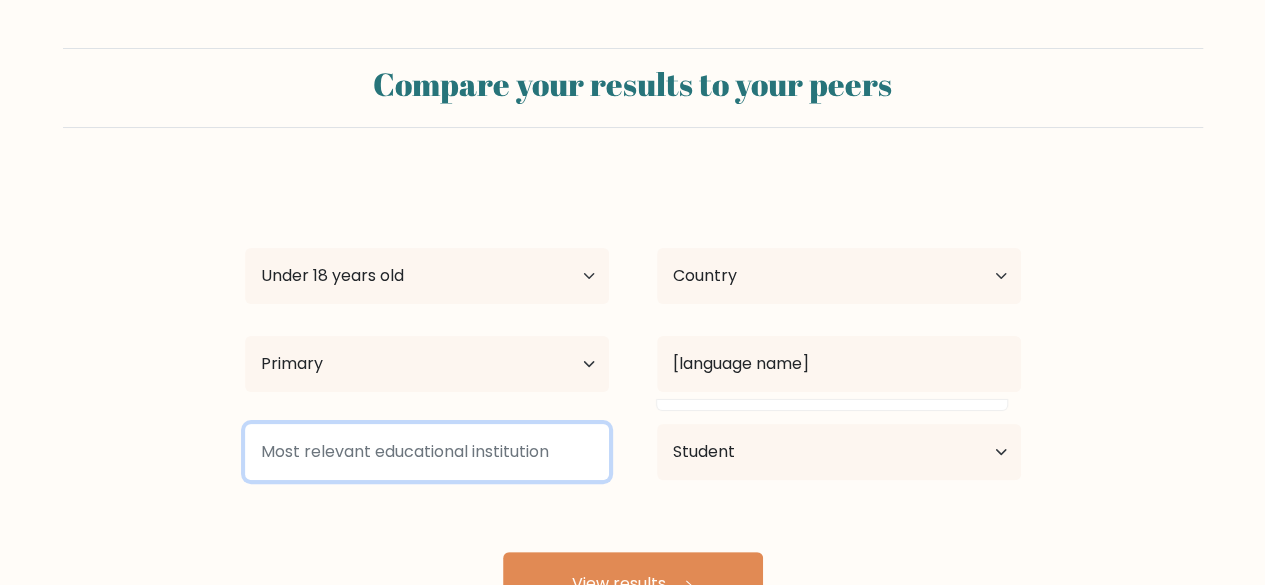 click at bounding box center [427, 452] 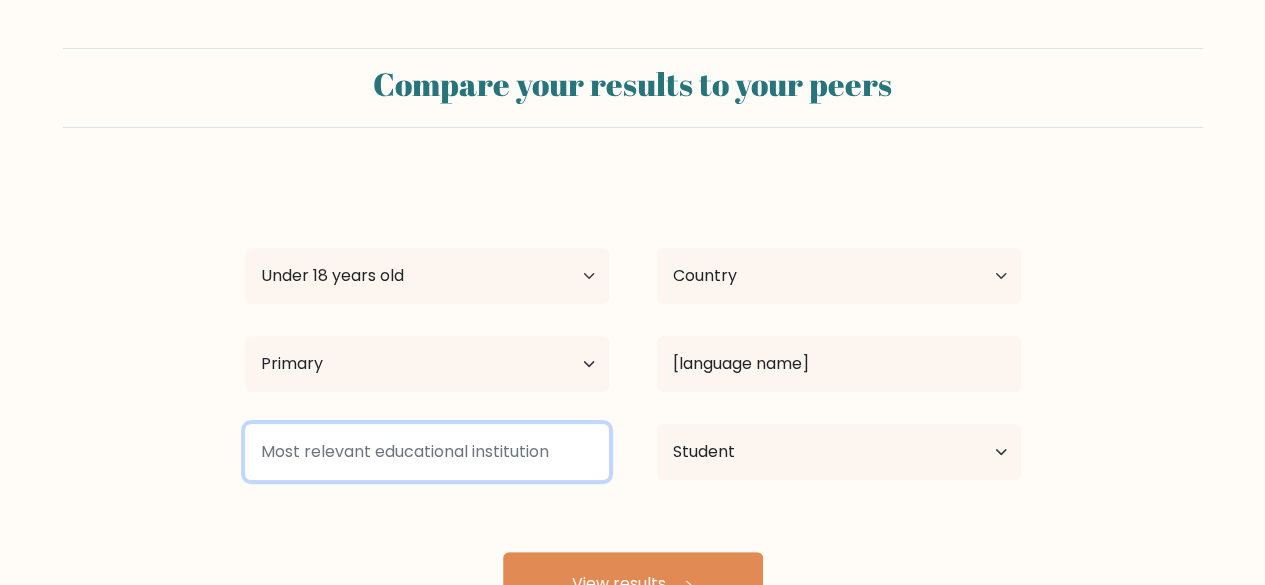 click at bounding box center [427, 452] 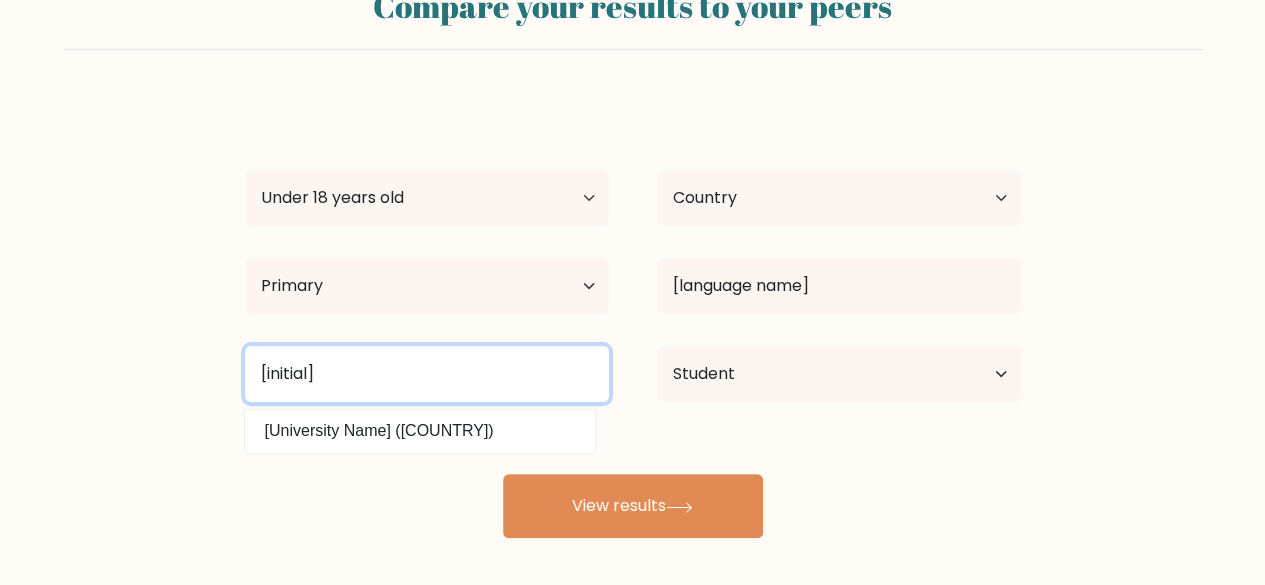 scroll, scrollTop: 80, scrollLeft: 0, axis: vertical 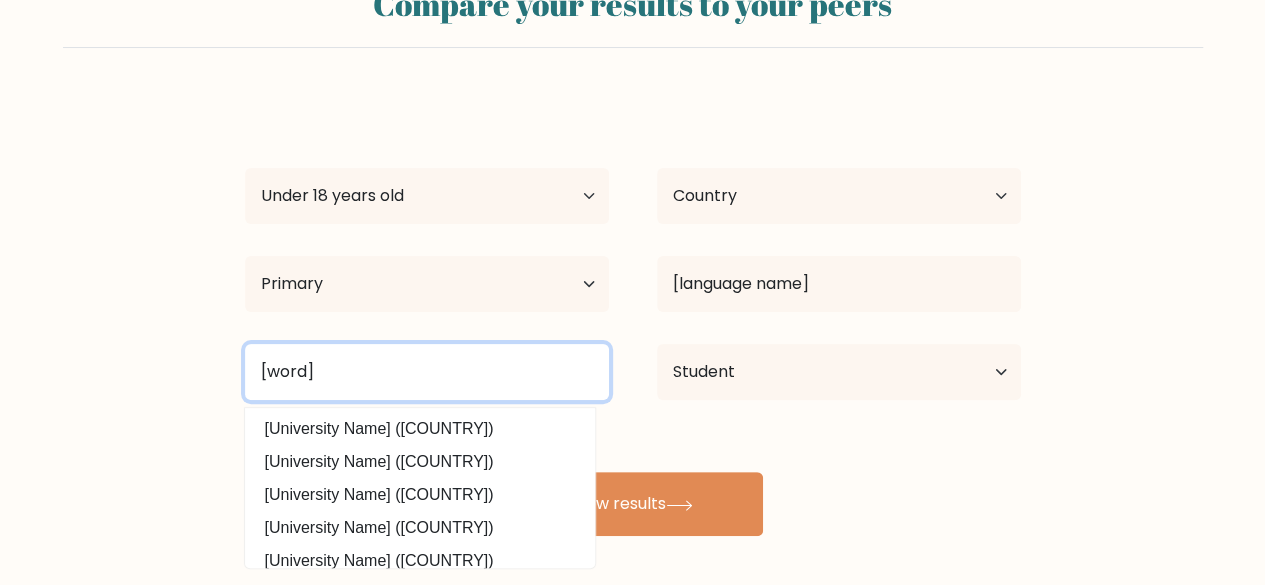 type on "mathiveri school" 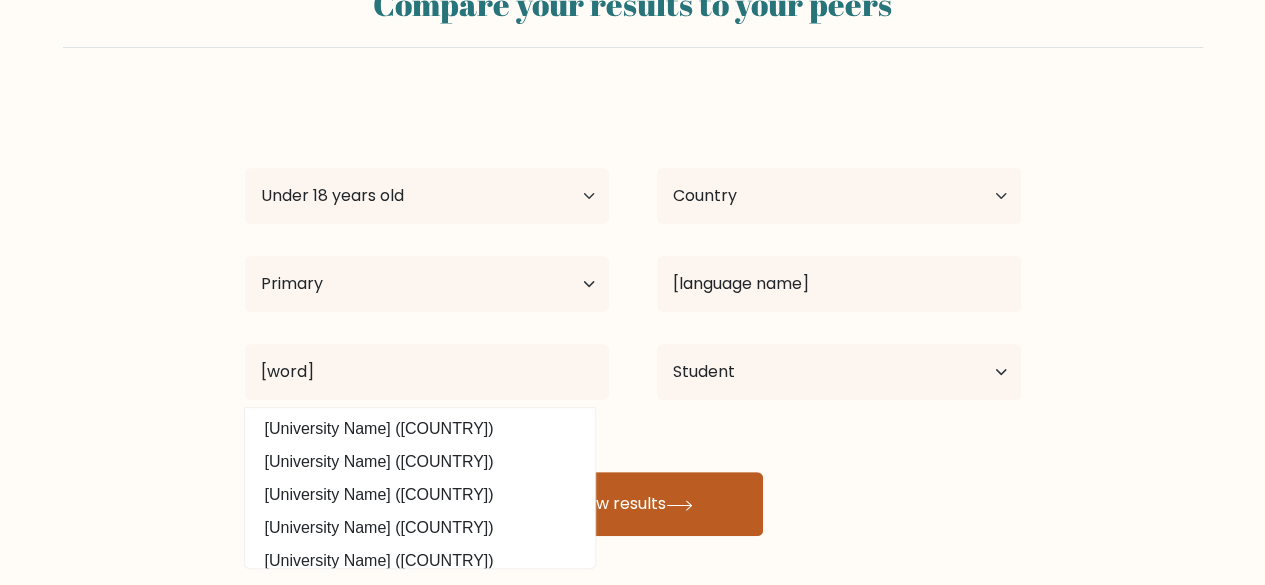 click on "View results" at bounding box center (633, 504) 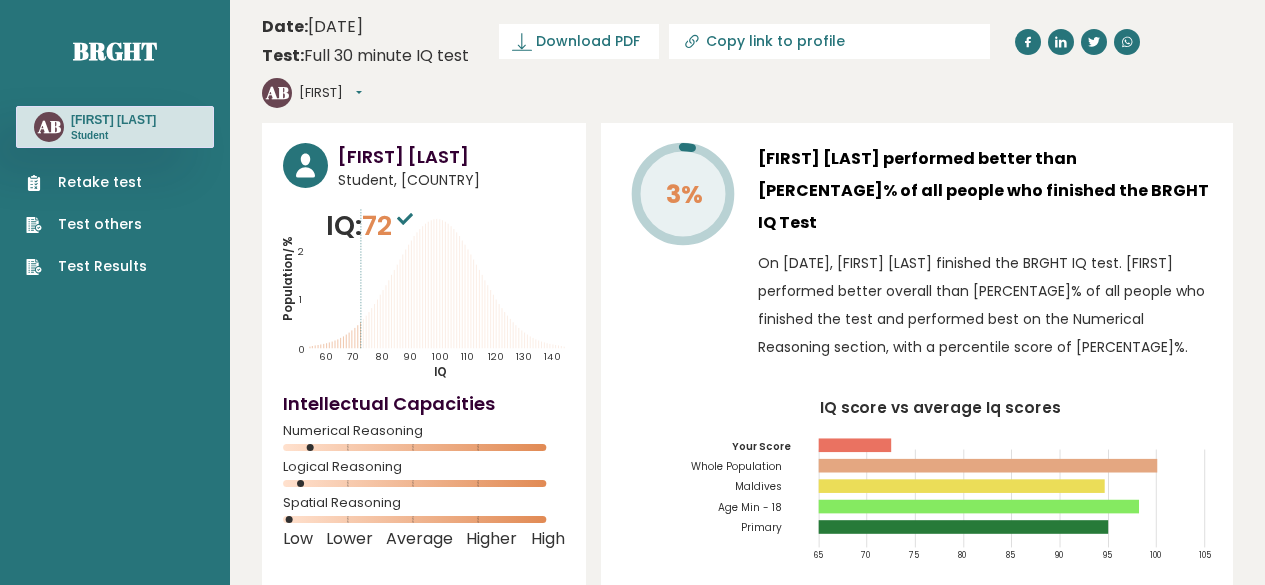 scroll, scrollTop: 0, scrollLeft: 0, axis: both 